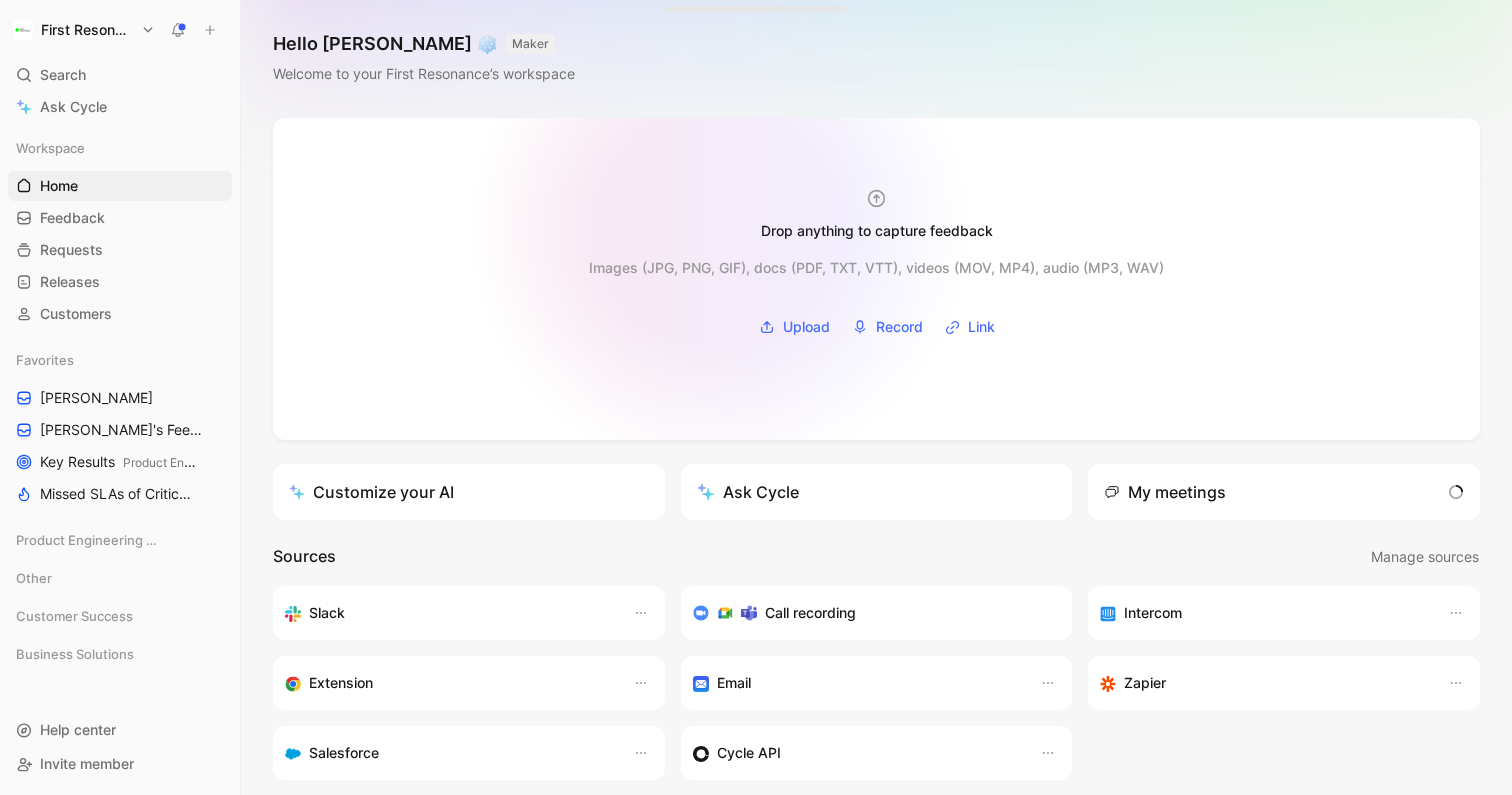 scroll, scrollTop: 0, scrollLeft: 0, axis: both 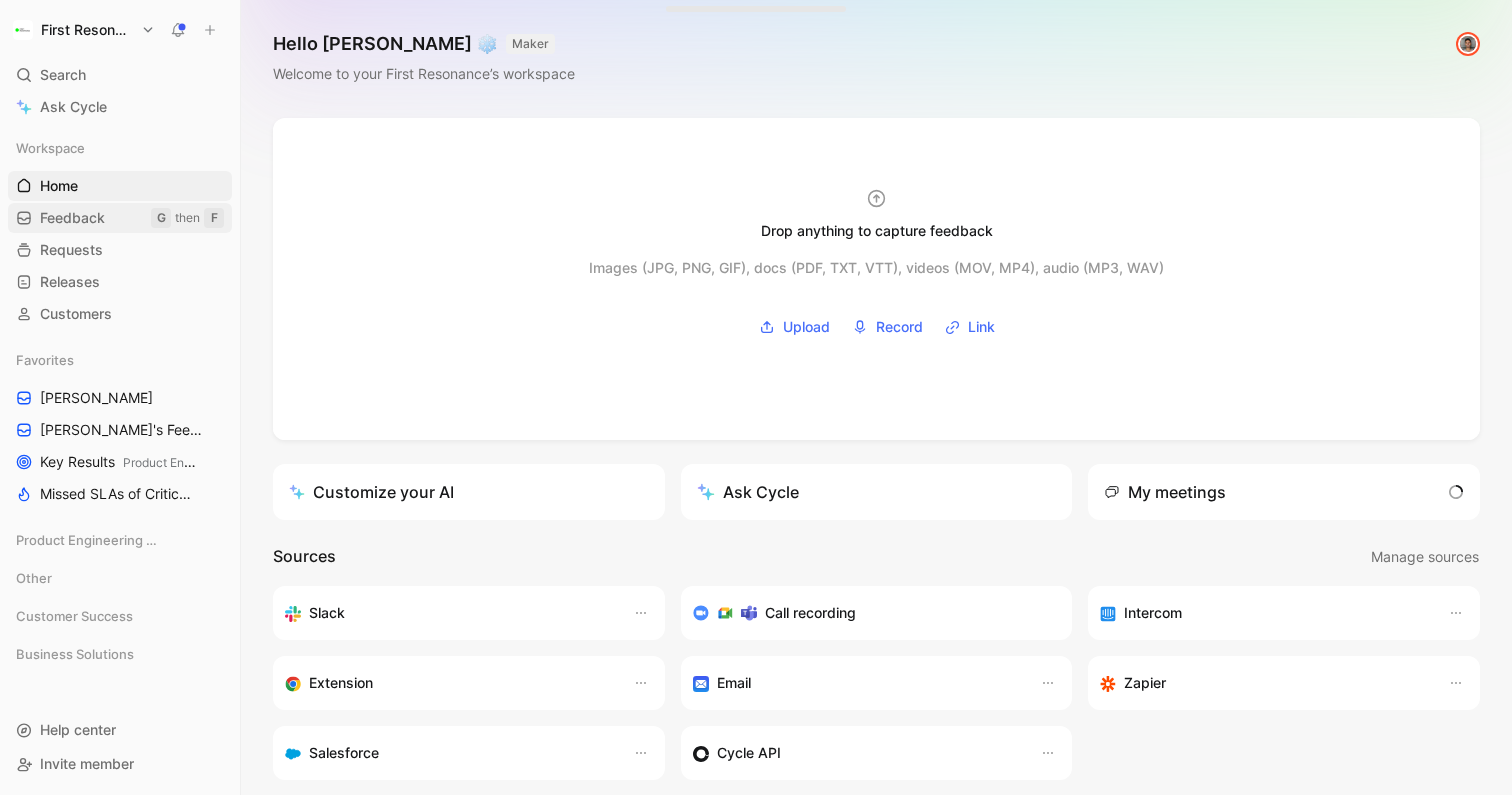click on "Feedback" at bounding box center [72, 218] 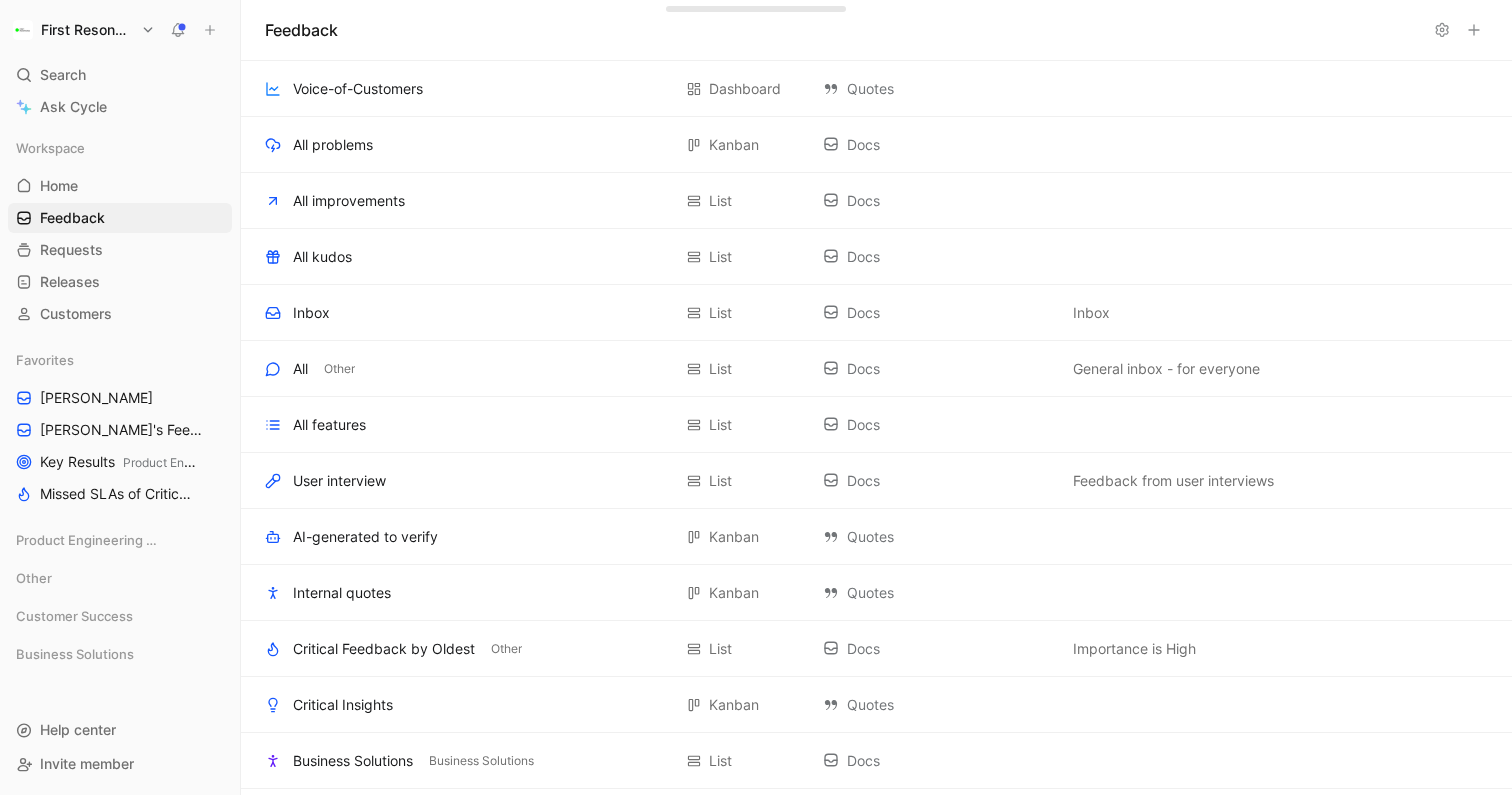click on "First Resonance Search ⌘ K Ask Cycle Workspace Home G then H Feedback G then F Requests G then R Releases G then L Customers Favorites [PERSON_NAME] [PERSON_NAME]'s Feedback View Product Engineering Roadmap Key Results Product Engineering Roadmap Missed SLAs of Critical Feedback Product Engineering Roadmap Other Customer Success Business Solutions
To pick up a draggable item, press the space bar.
While dragging, use the arrow keys to move the item.
Press space again to drop the item in its new position, or press escape to cancel.
Help center Invite member Feedback Voice-of-Customers Add to a section Dashboard   Quotes Add description All problems Add to a section Kanban   Docs Add description All improvements Add to a section List   Docs Add description All kudos Add to a section List   Docs Add description Inbox Add to a section List   Docs Inbox All Other List   Docs General inbox - for everyone All features Add to a section List   Docs Add description User interview Add to a section" at bounding box center (756, 397) 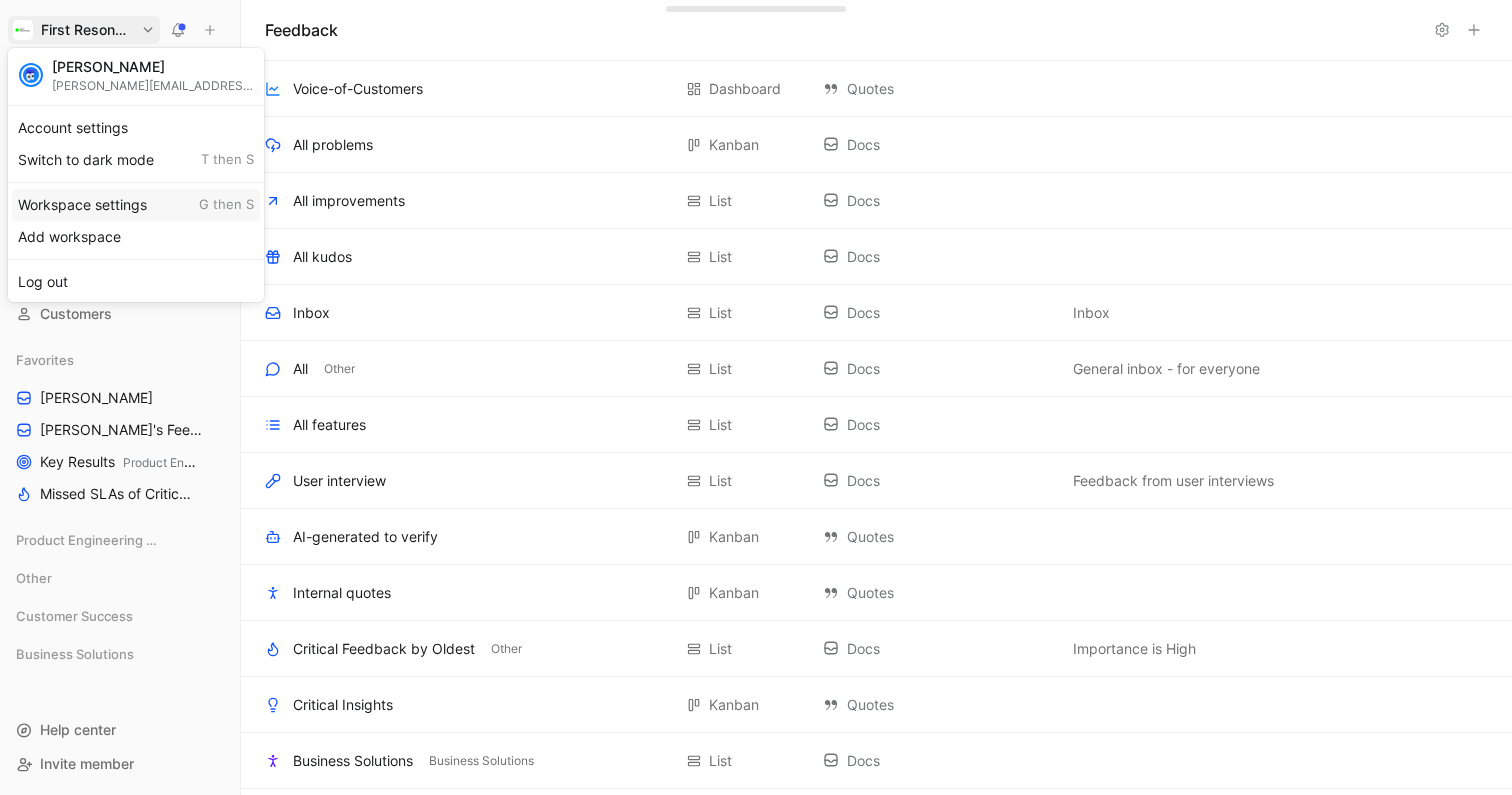 click on "Workspace settings G then S" at bounding box center [136, 205] 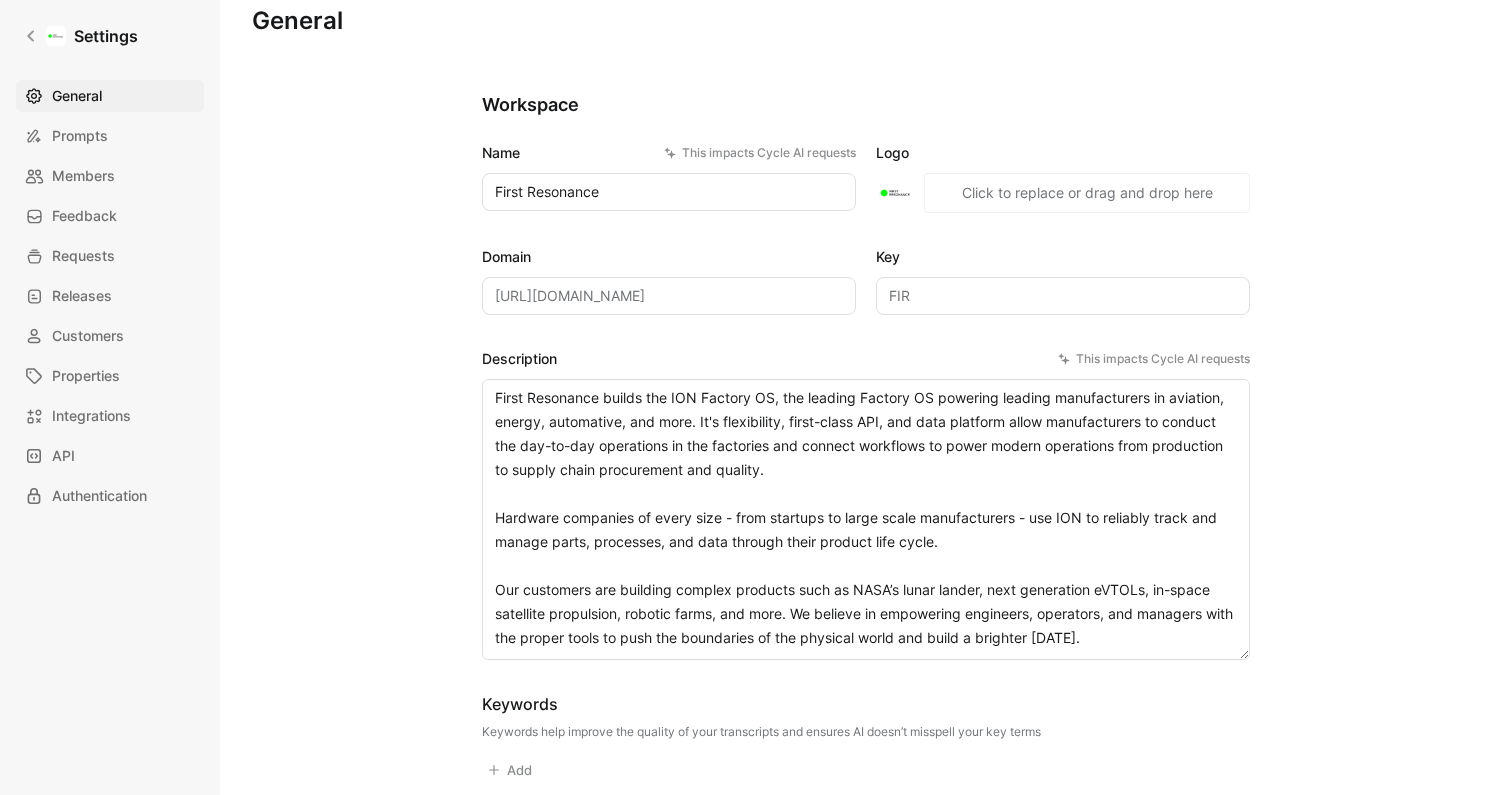 scroll, scrollTop: 42, scrollLeft: 0, axis: vertical 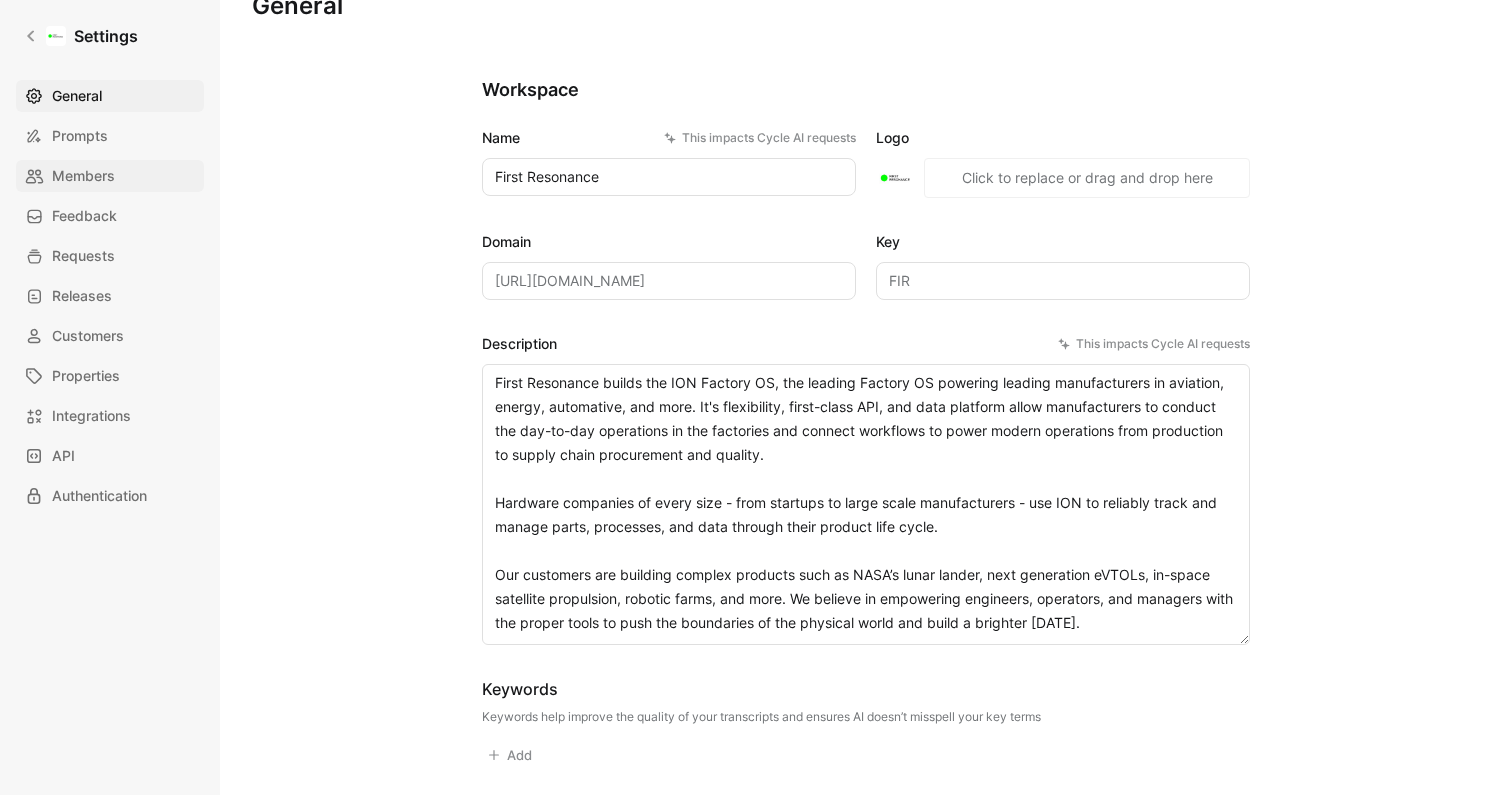 click on "Members" at bounding box center (83, 176) 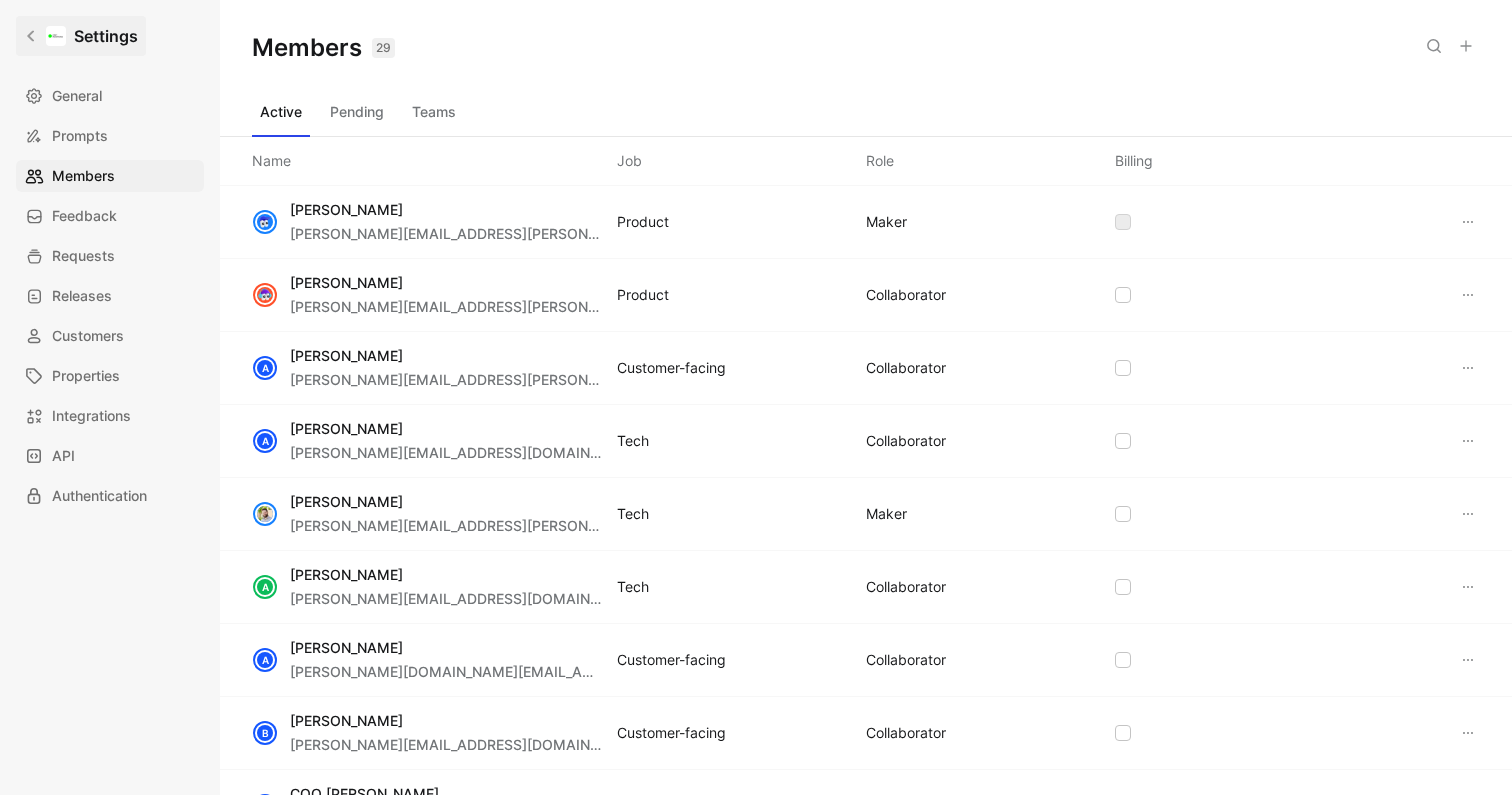 click on "Settings" at bounding box center (81, 36) 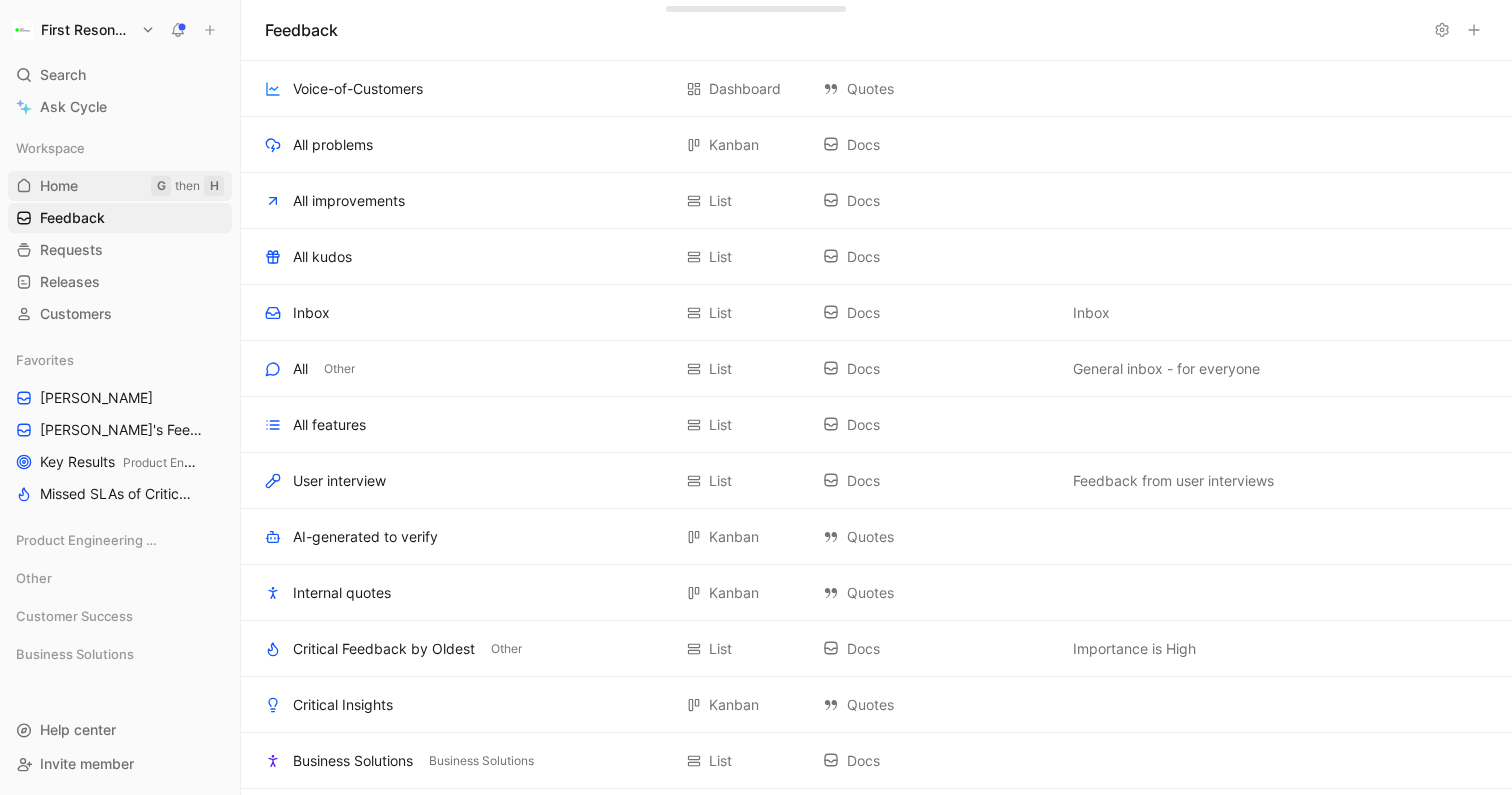 click on "Home" at bounding box center (59, 186) 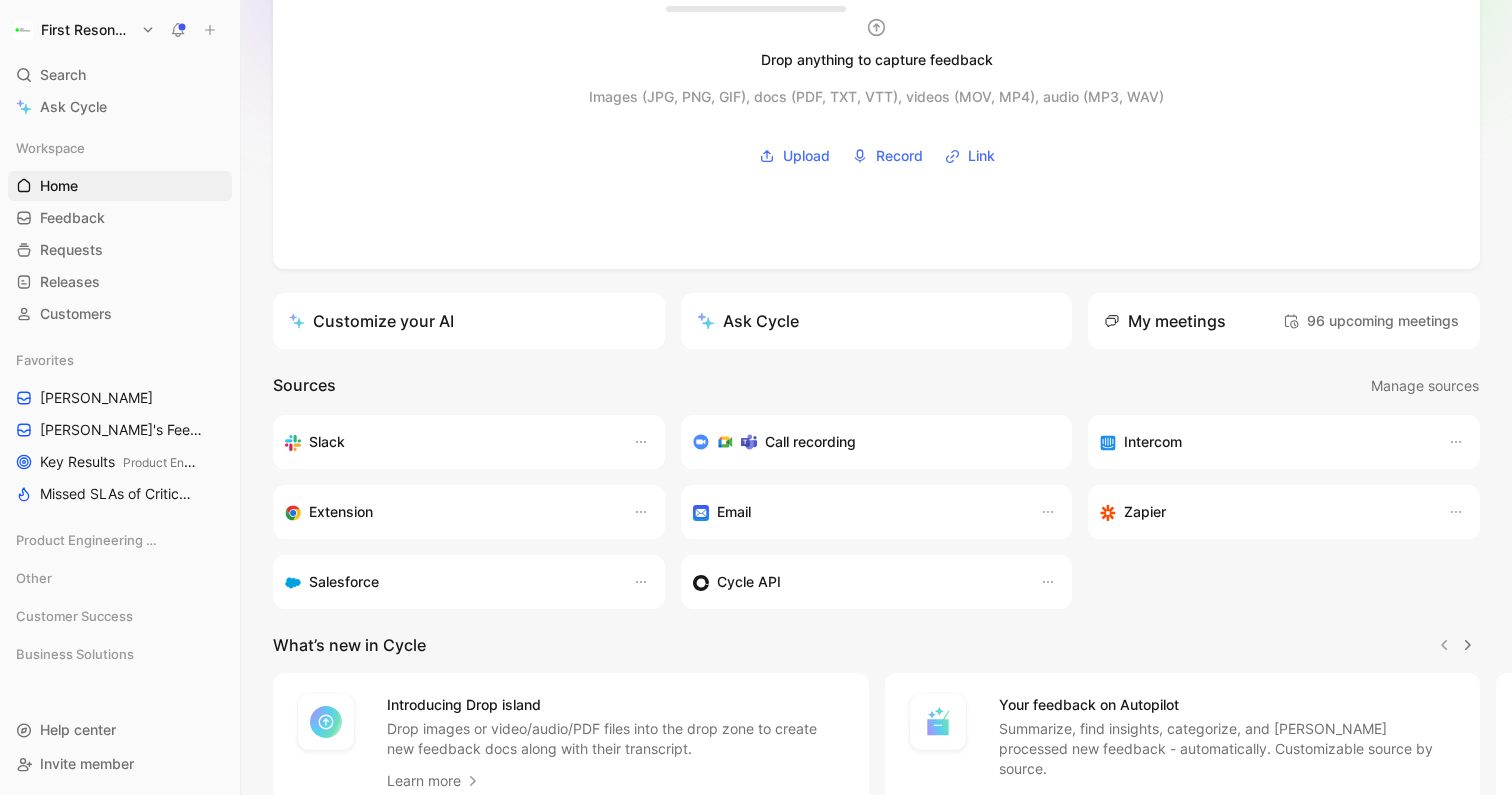 scroll, scrollTop: 0, scrollLeft: 0, axis: both 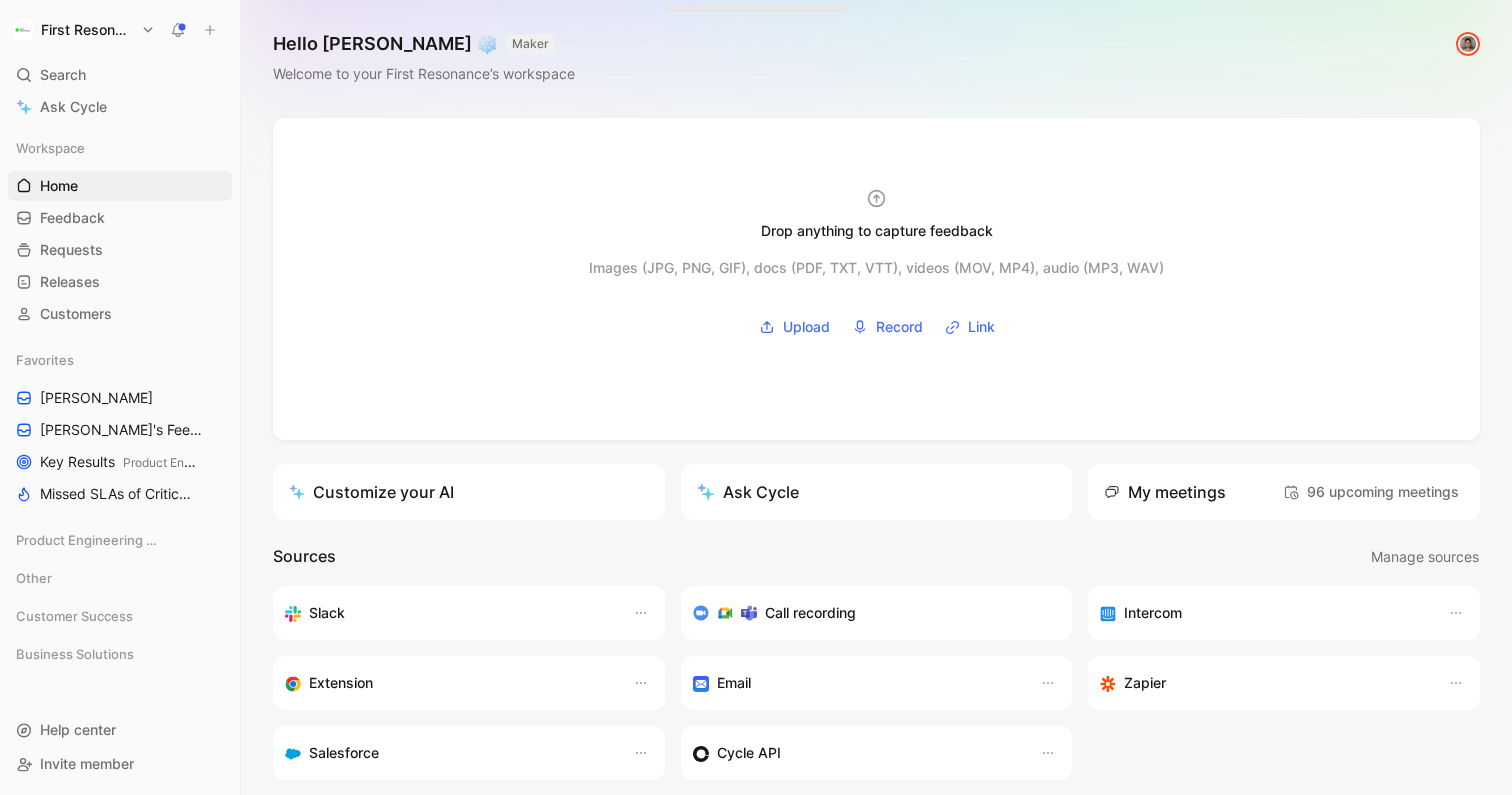 click 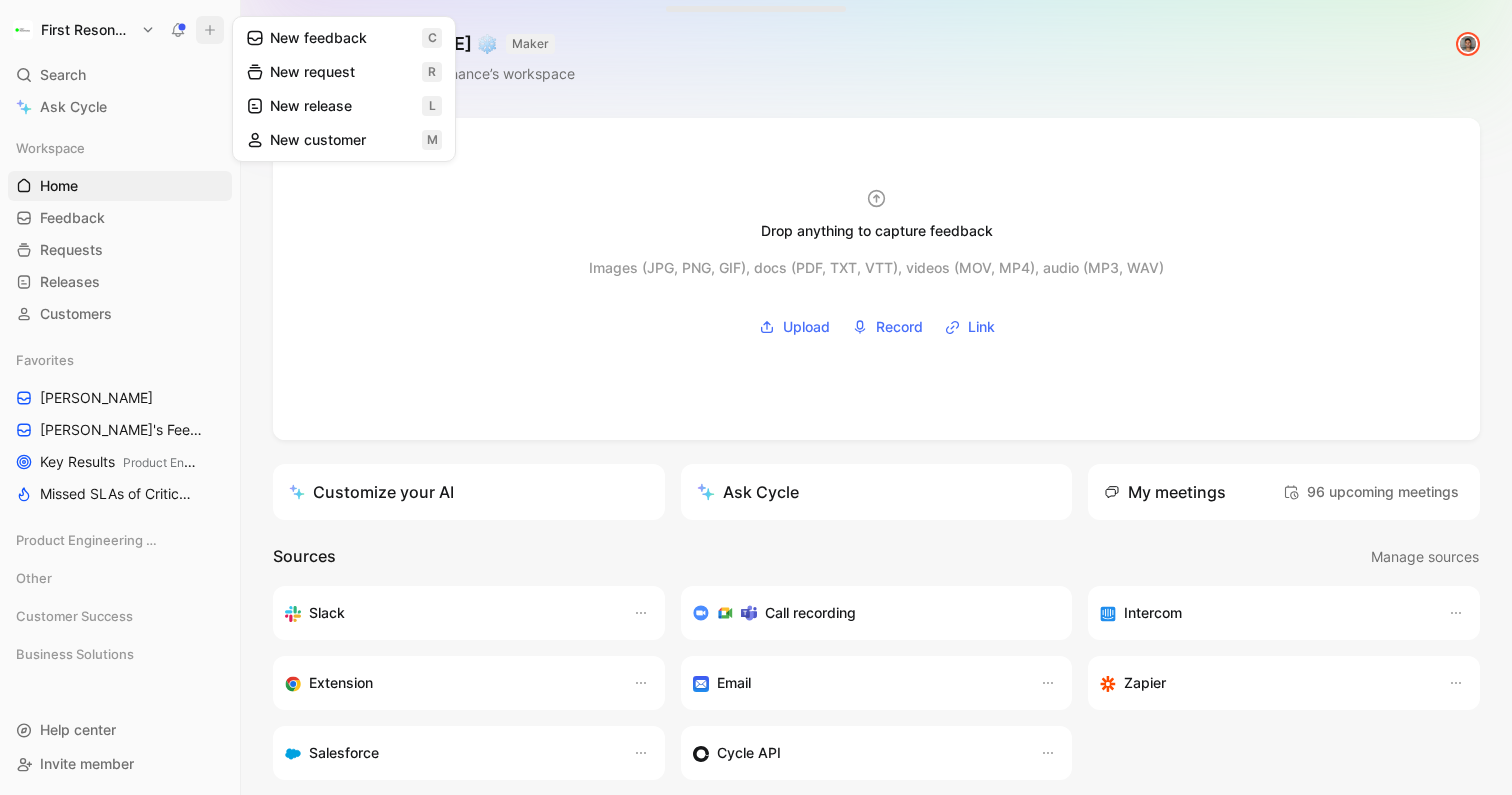 click on "New feedback c" at bounding box center [344, 38] 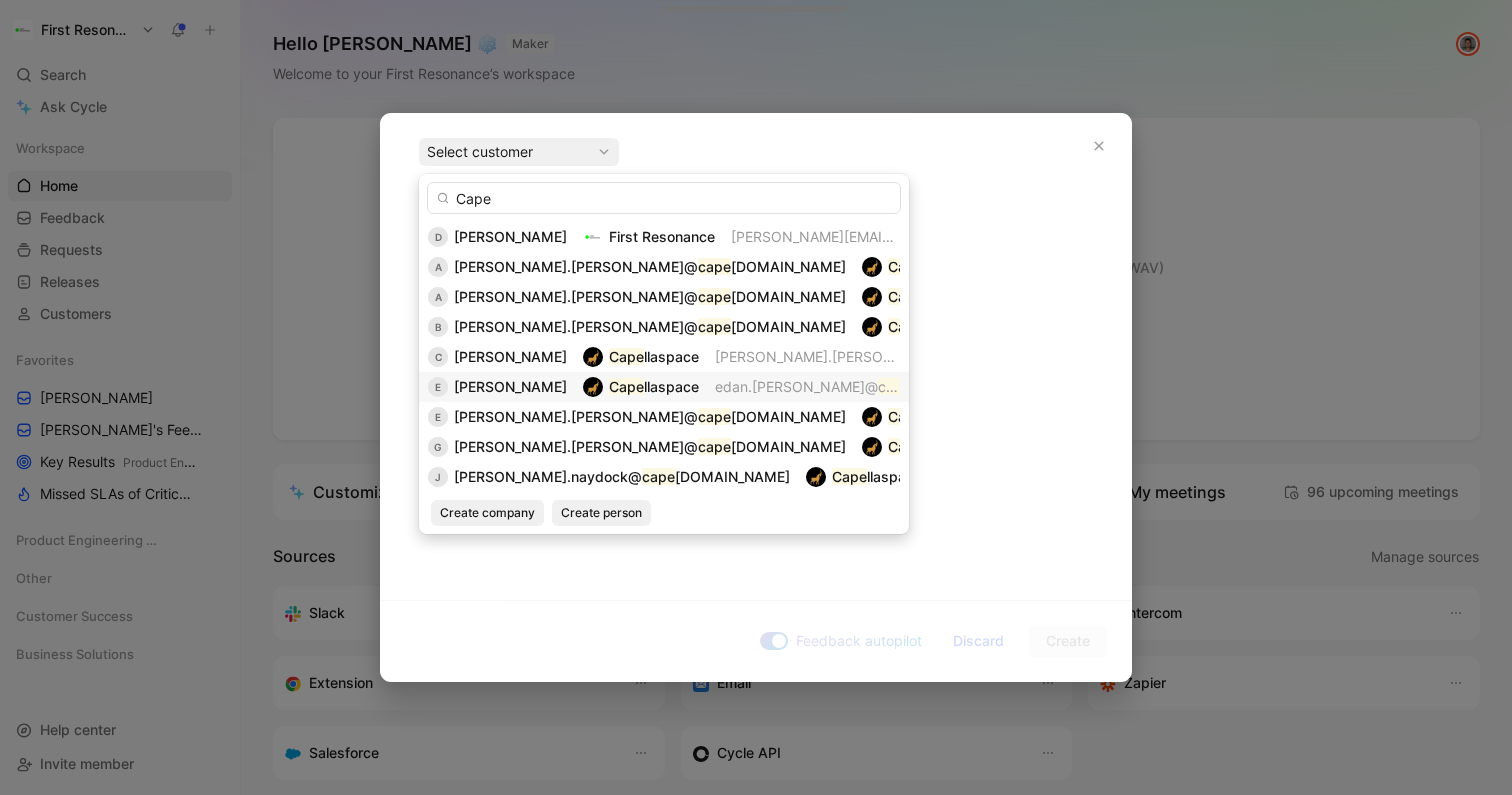 type on "Cape" 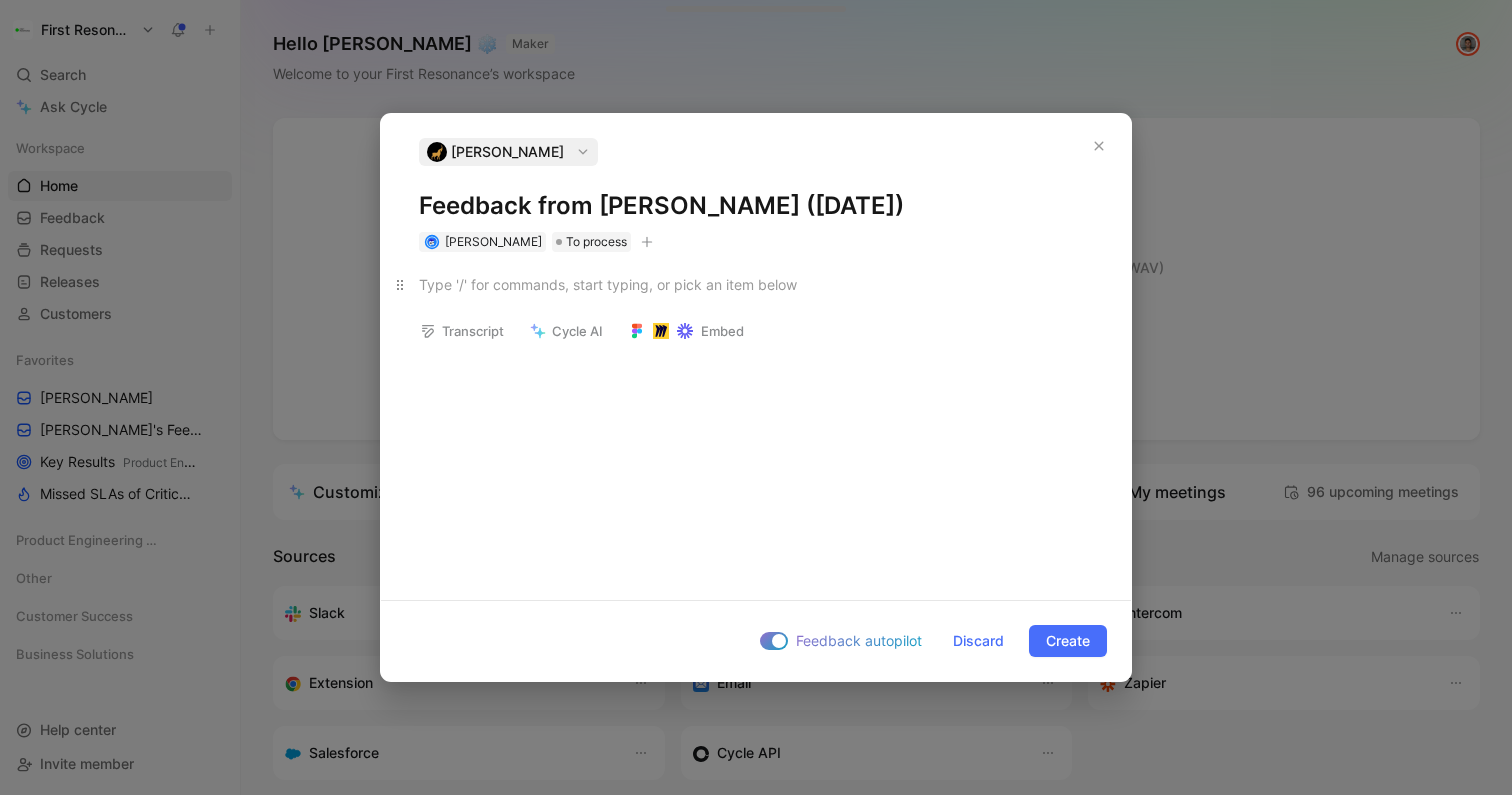 click at bounding box center [756, 284] 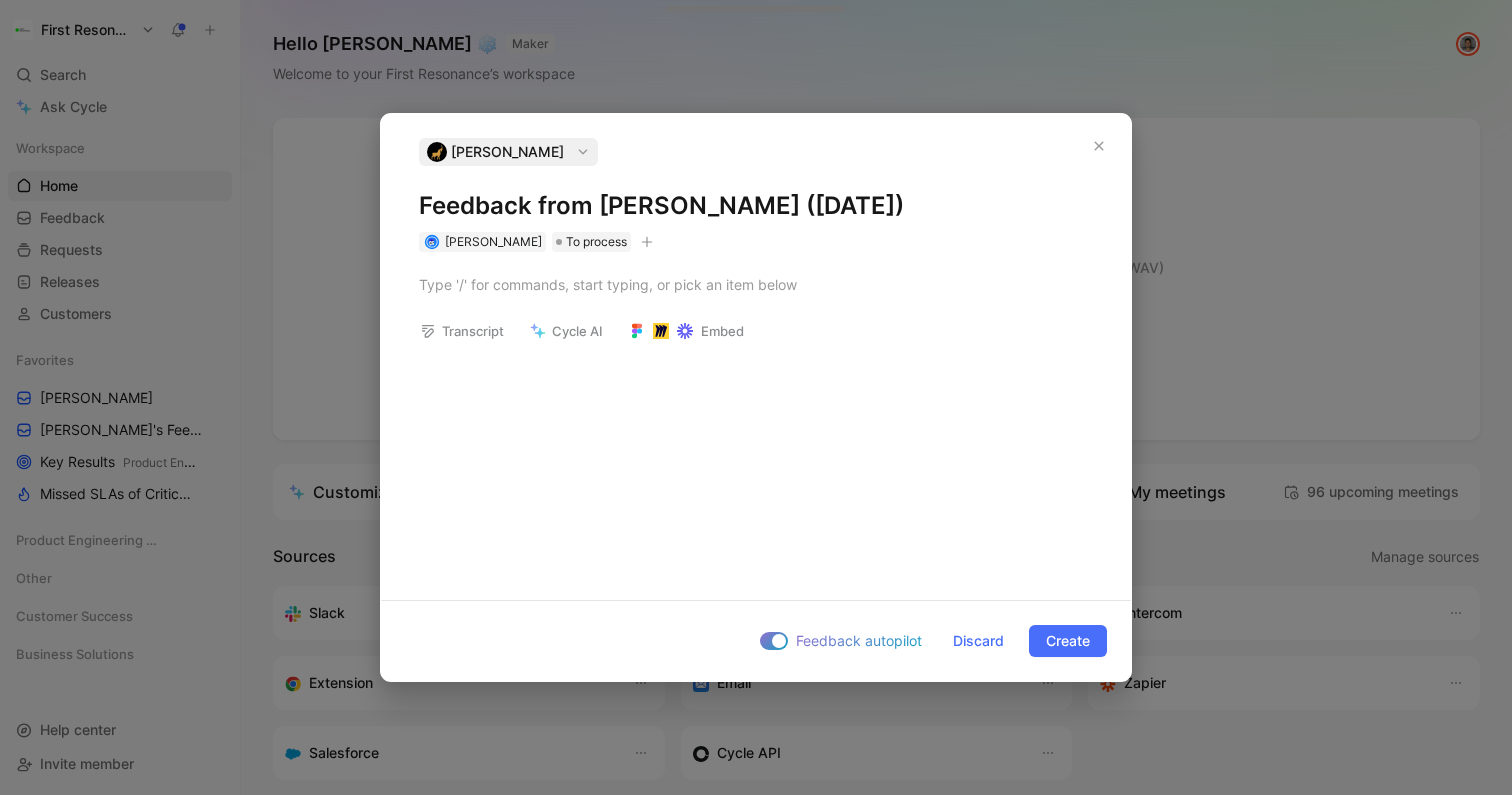 click 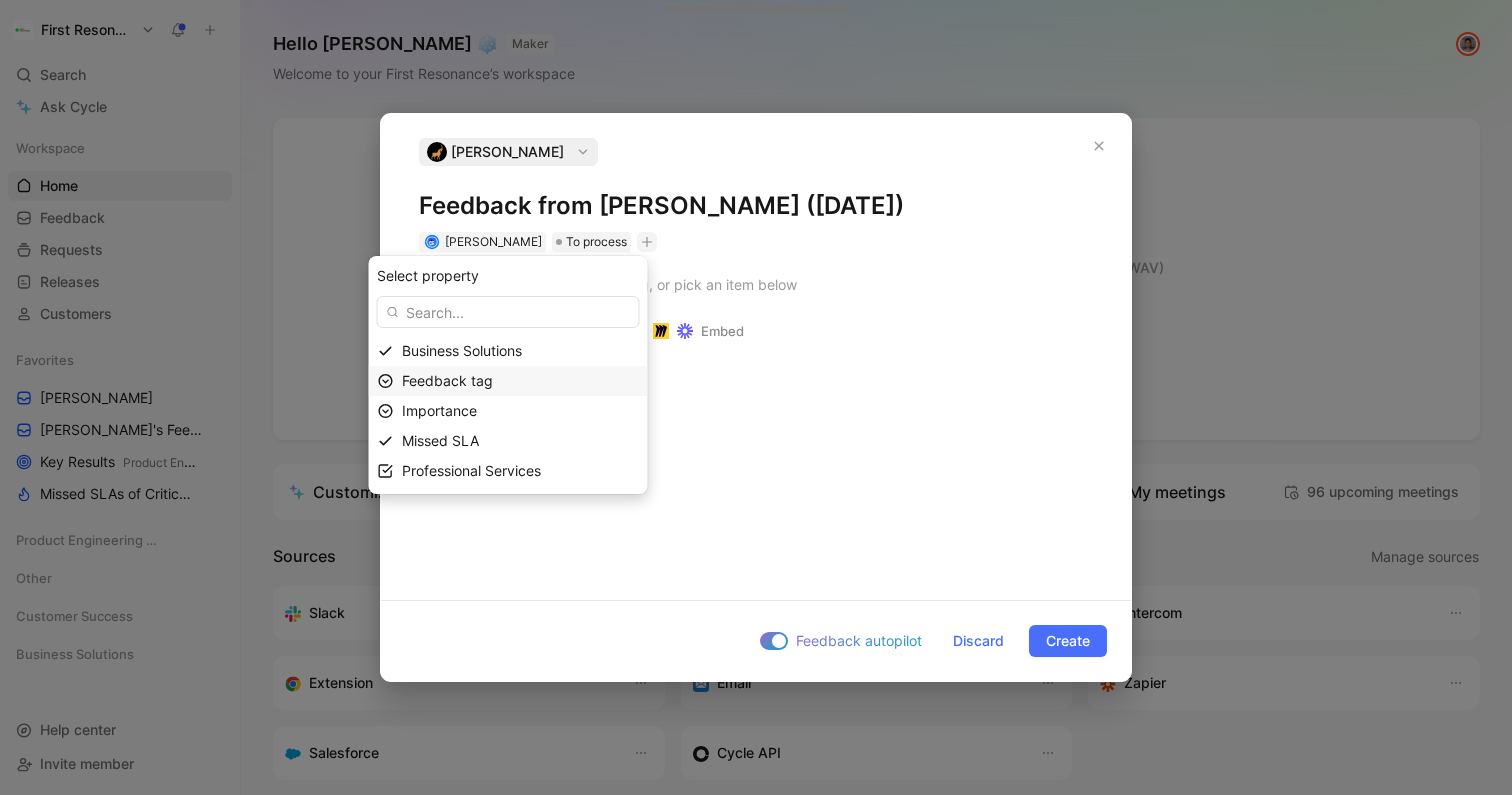 click on "Feedback tag" at bounding box center [447, 380] 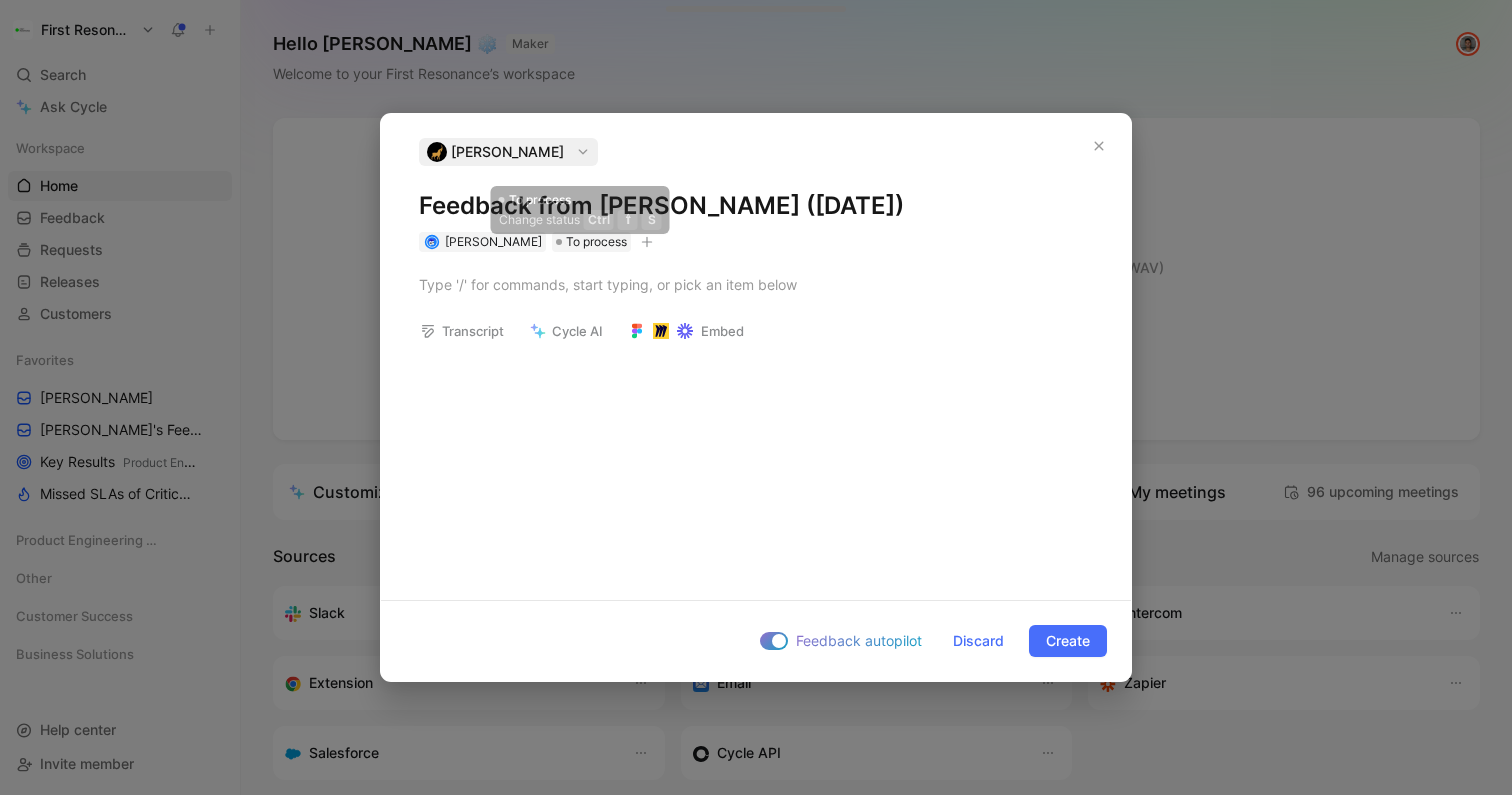 click 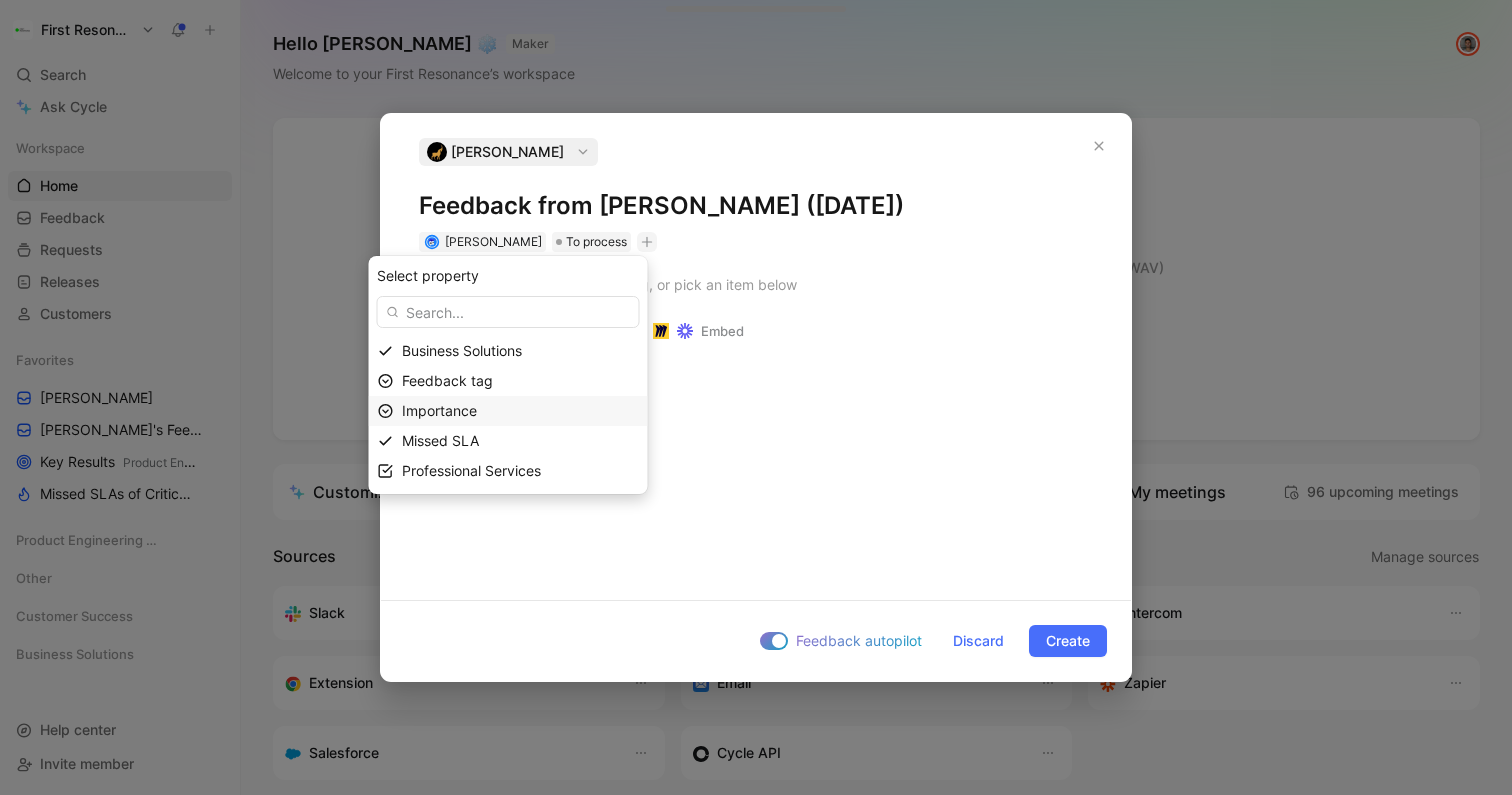 click on "Importance" at bounding box center (520, 411) 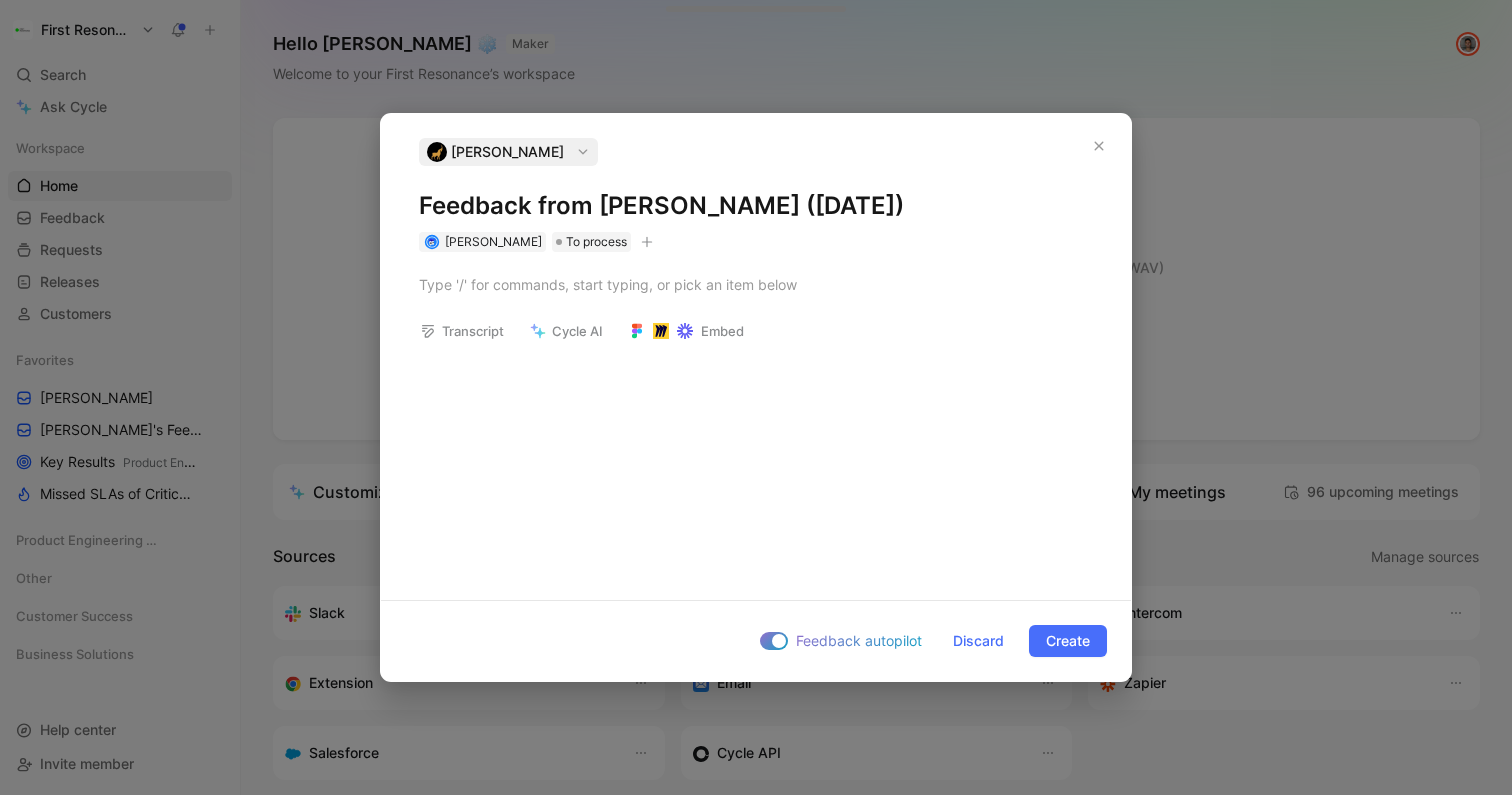 click 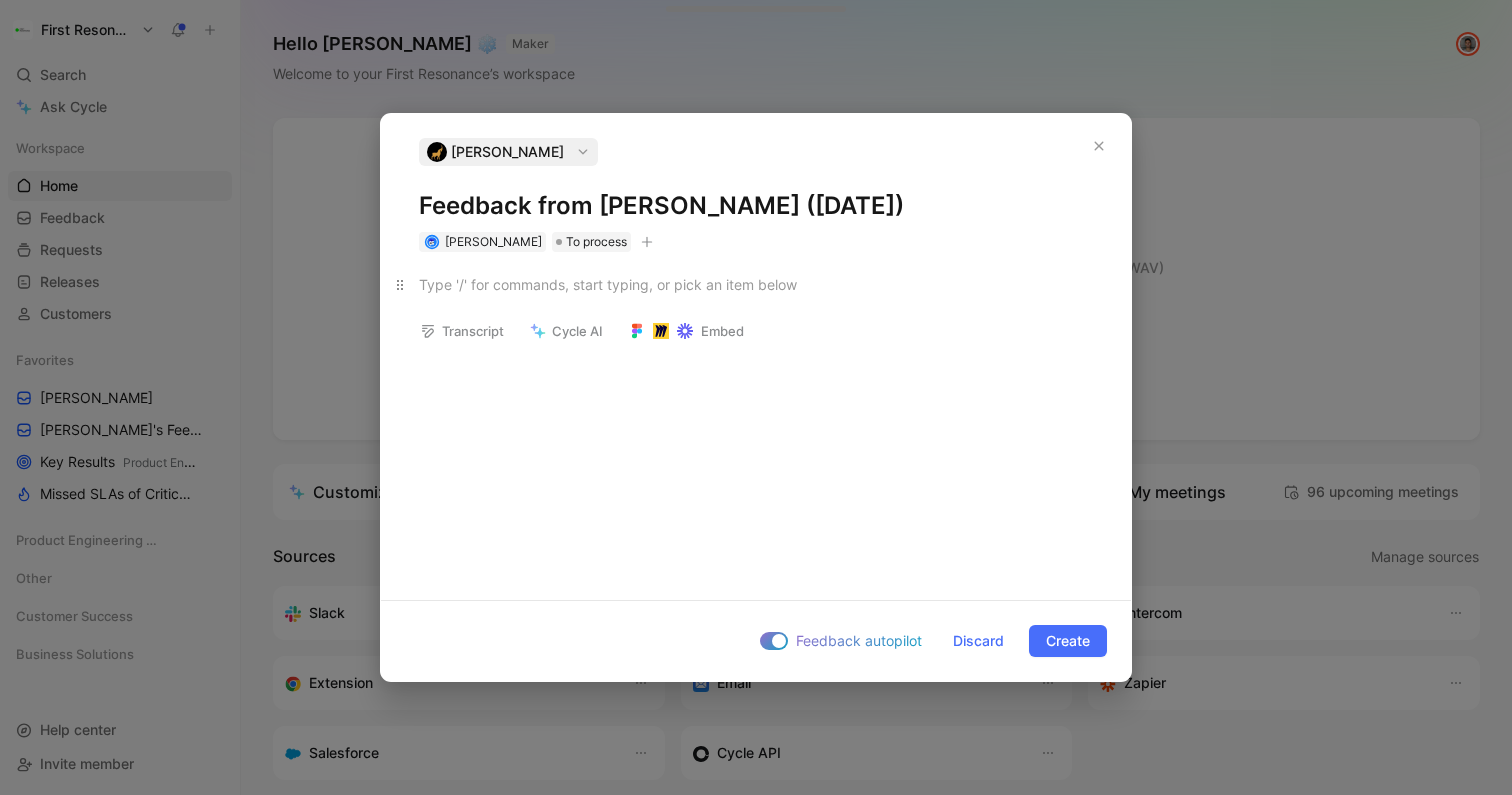 click at bounding box center [756, 284] 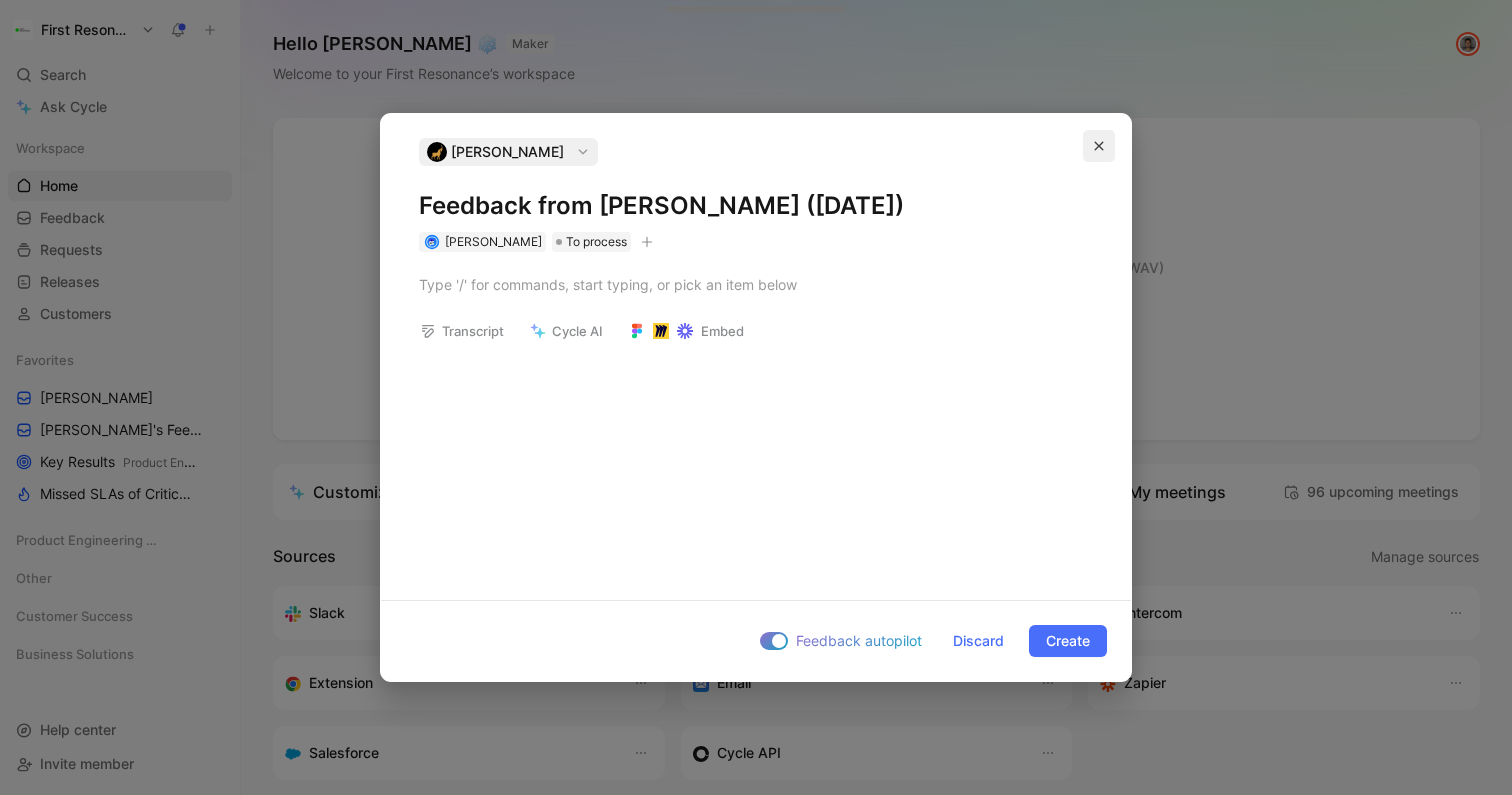 click at bounding box center [1099, 146] 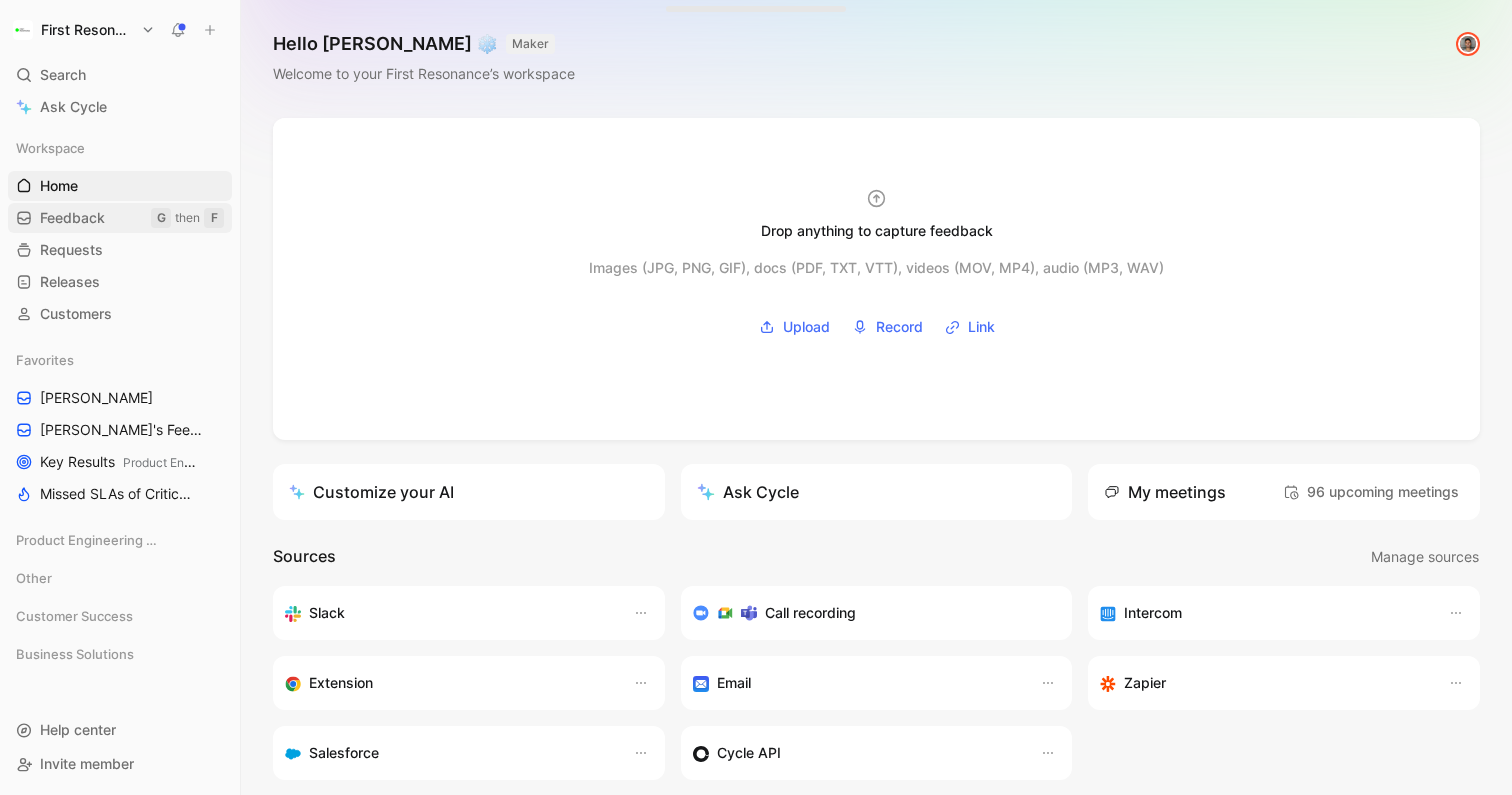 click on "Feedback G then F" at bounding box center (120, 218) 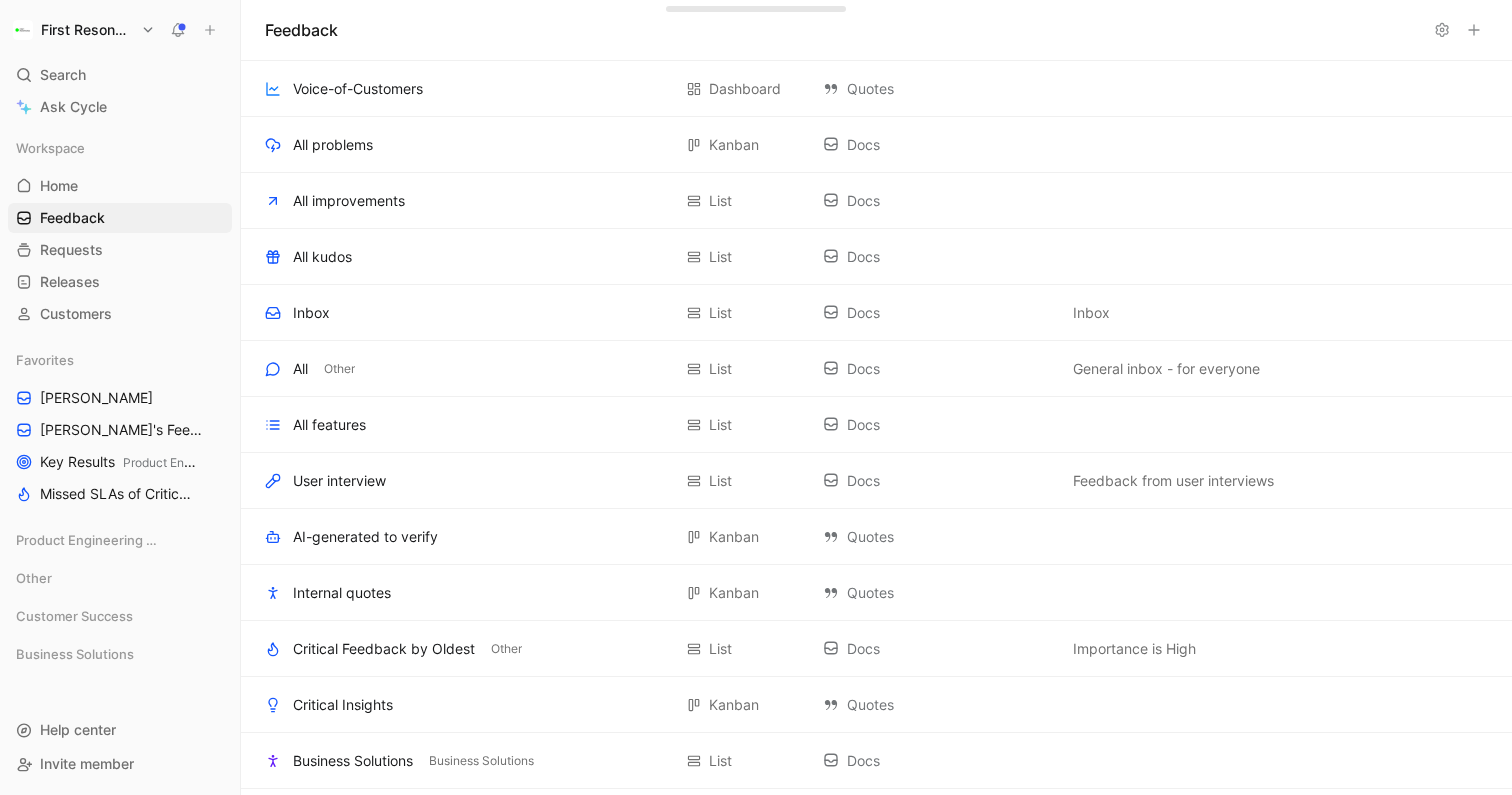 click on "Workspace Home G then H Feedback G then F Requests G then R Releases G then L Customers" at bounding box center (120, 231) 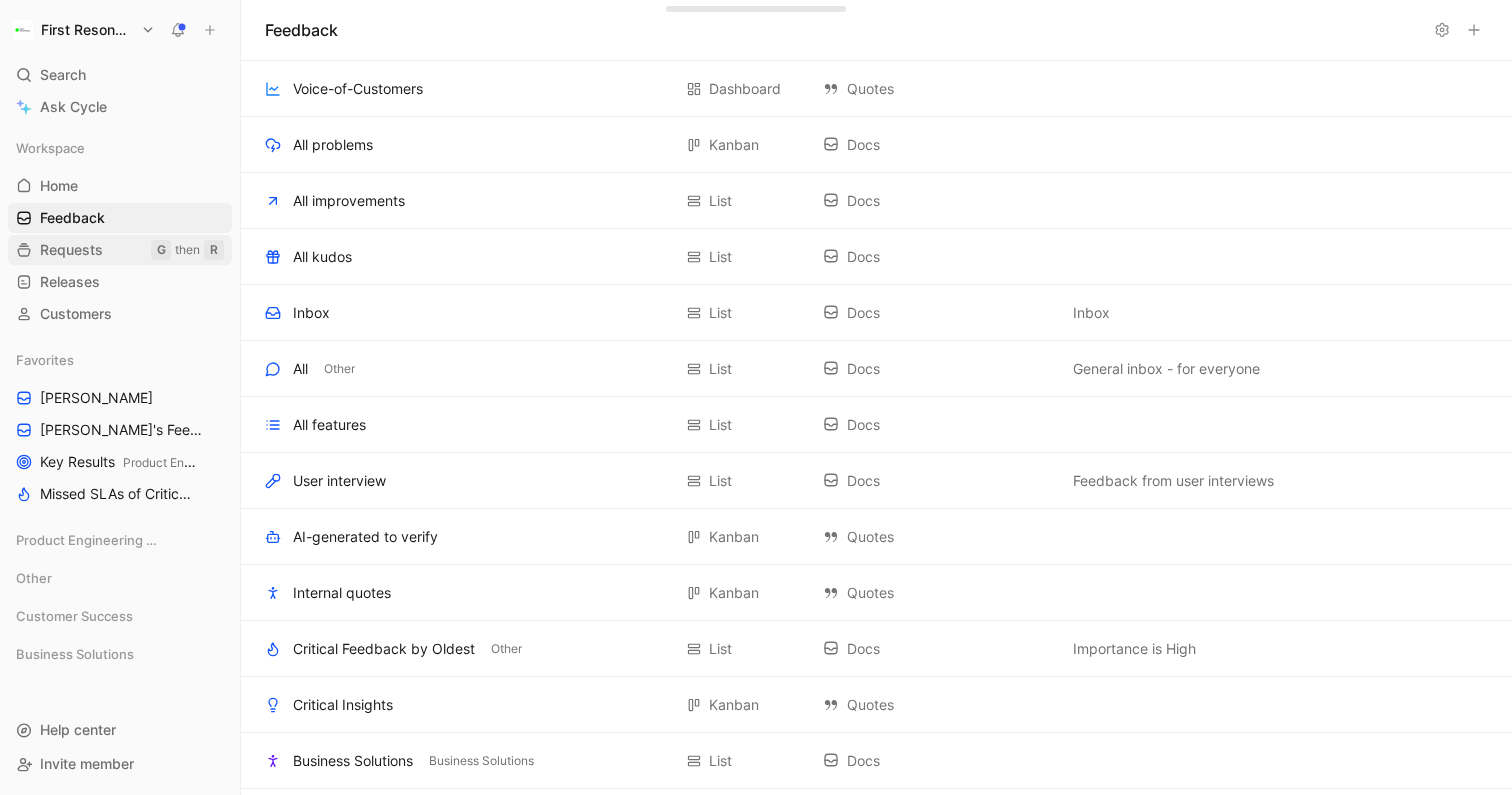 click on "Requests" at bounding box center (71, 250) 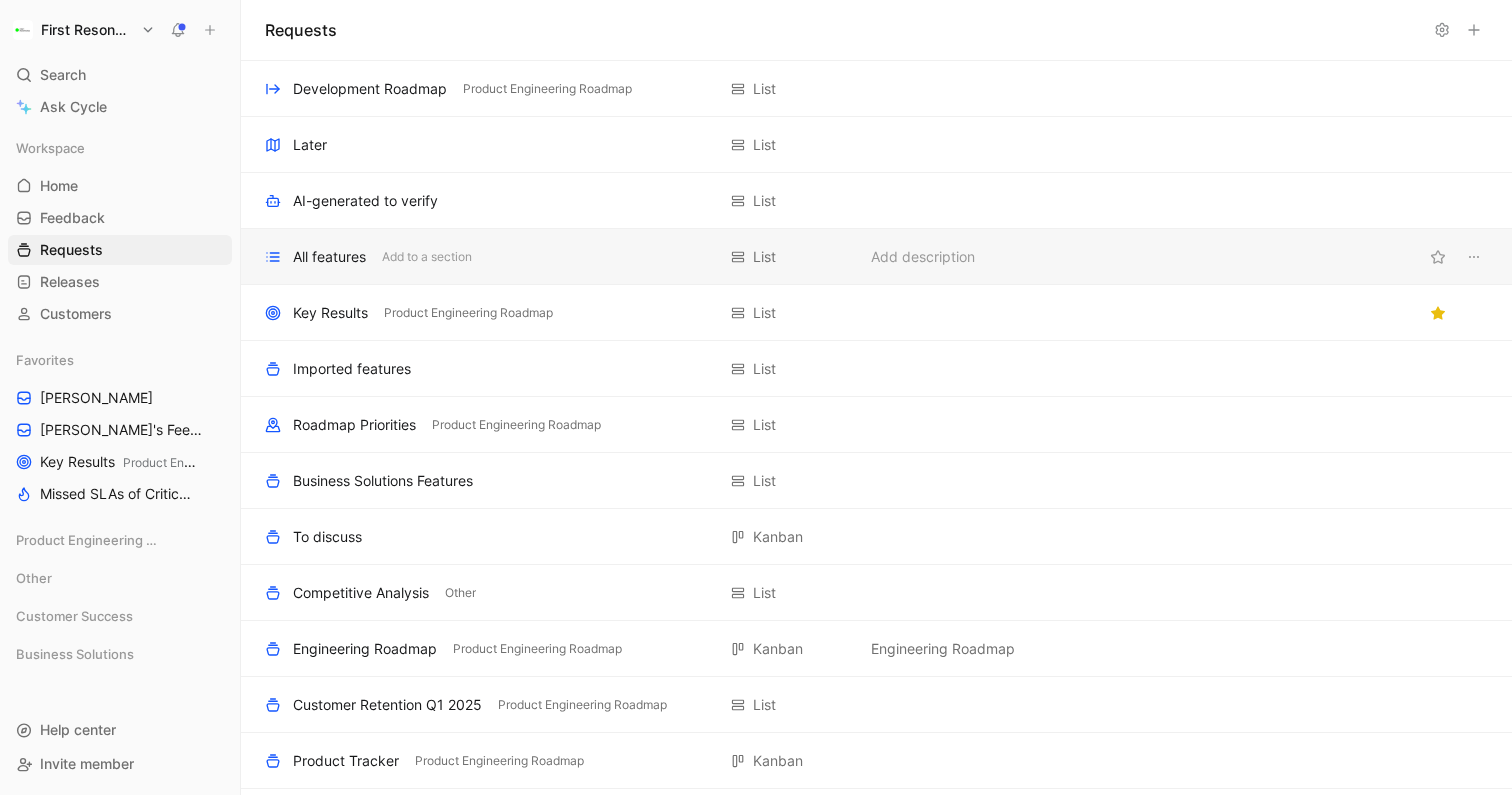 click on "All features" at bounding box center [329, 257] 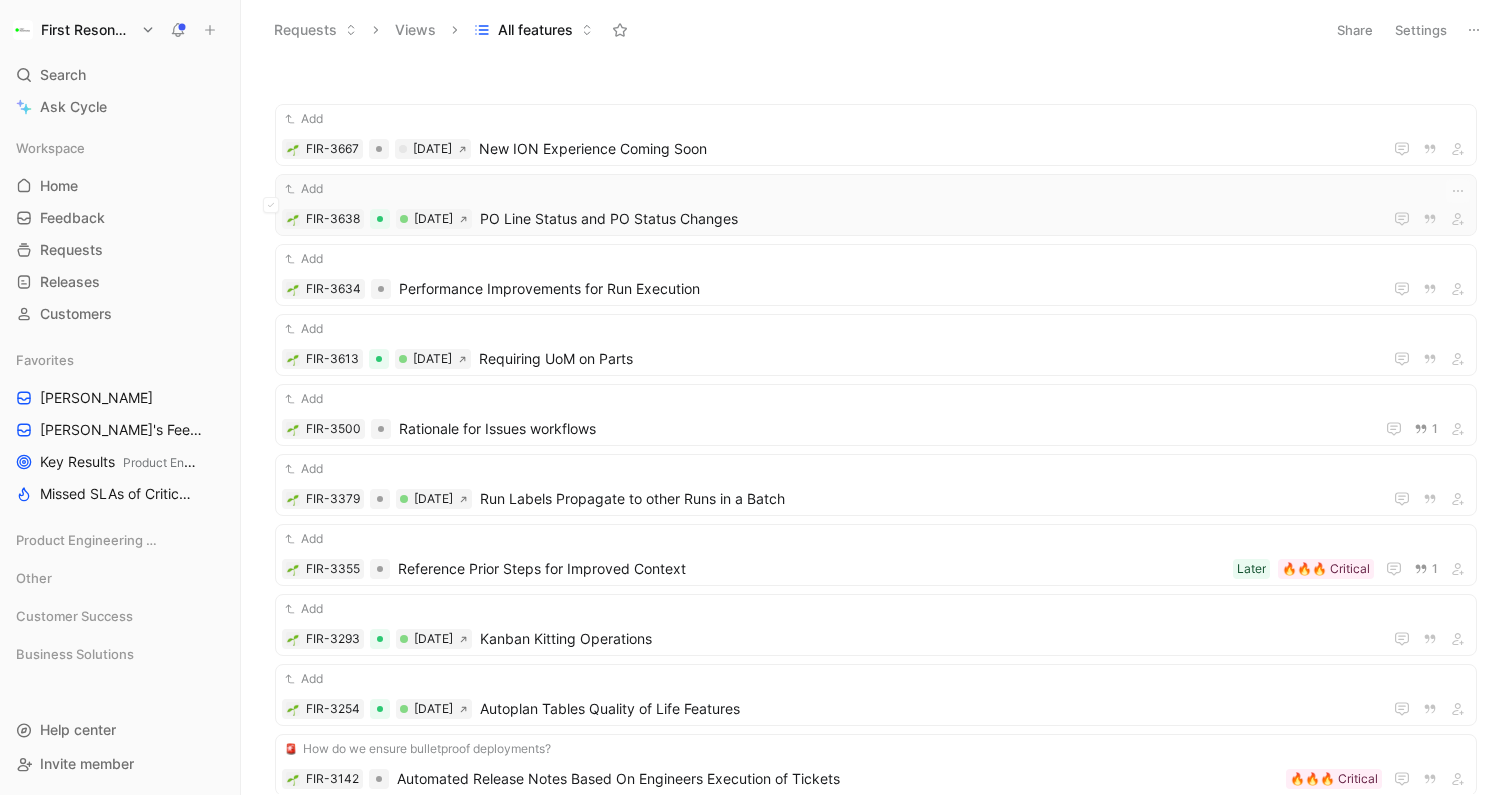 click on "Add" at bounding box center [876, 189] 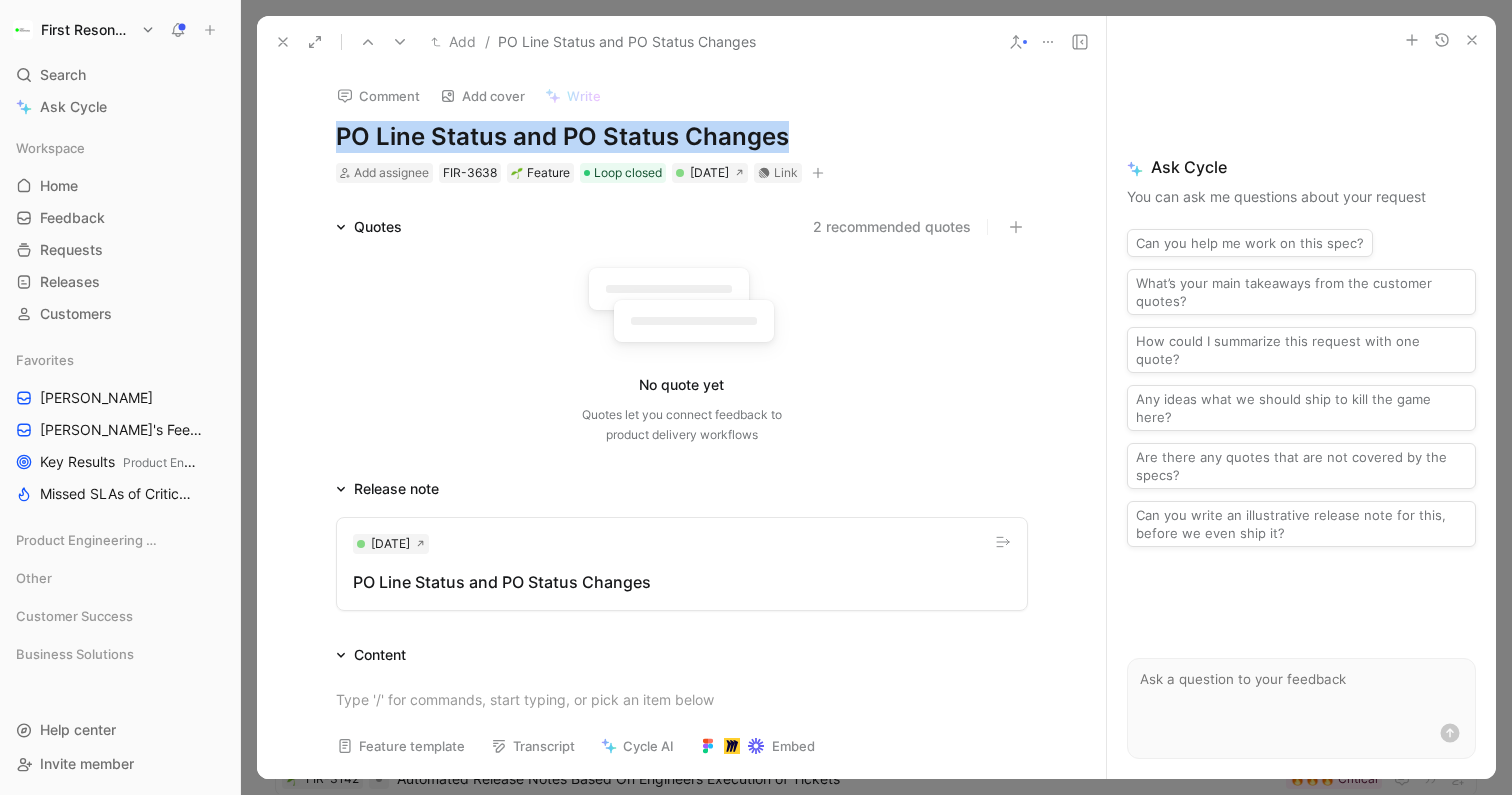 drag, startPoint x: 794, startPoint y: 140, endPoint x: 323, endPoint y: 143, distance: 471.00955 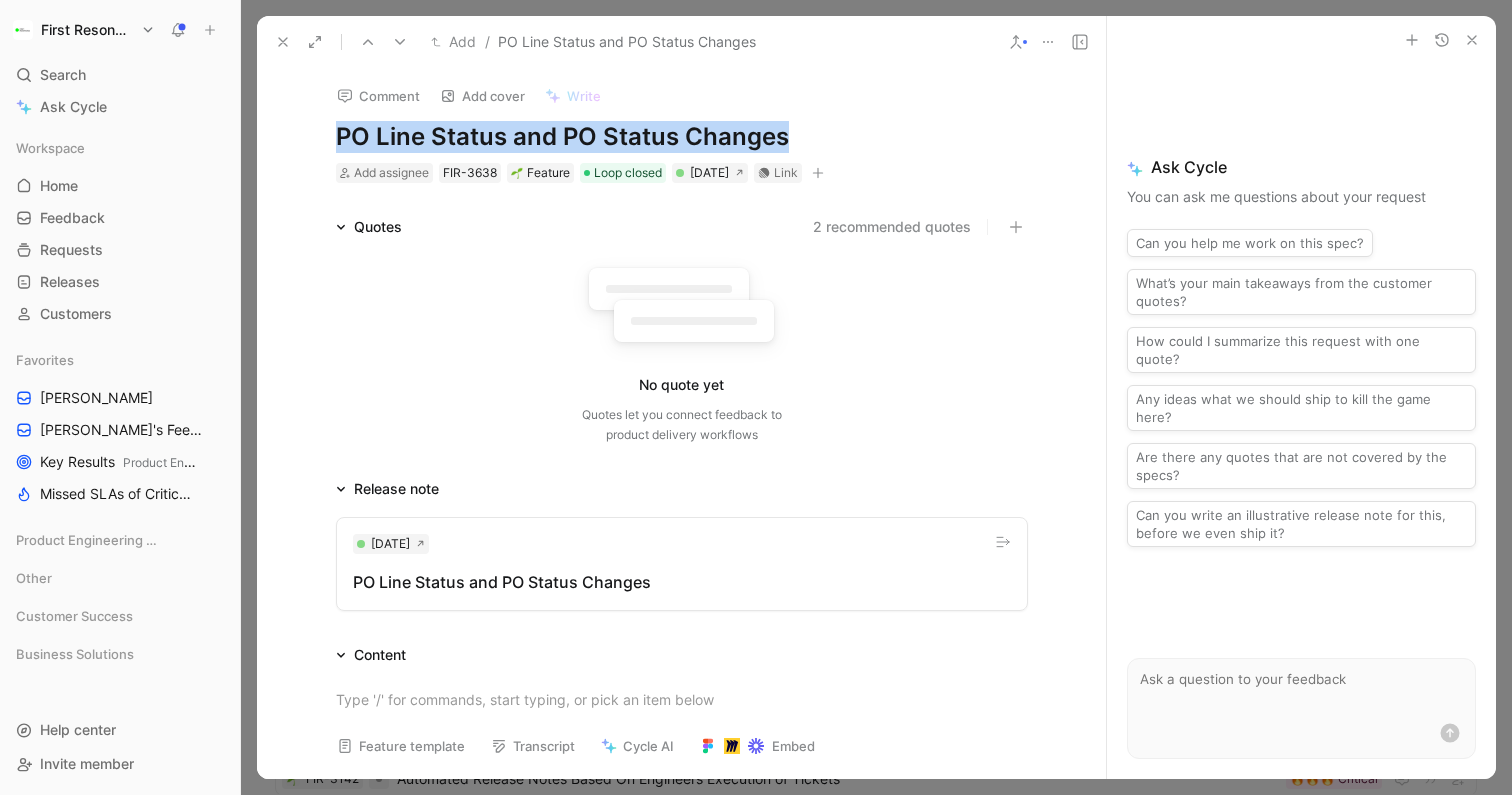 click on "Quotes" at bounding box center (378, 227) 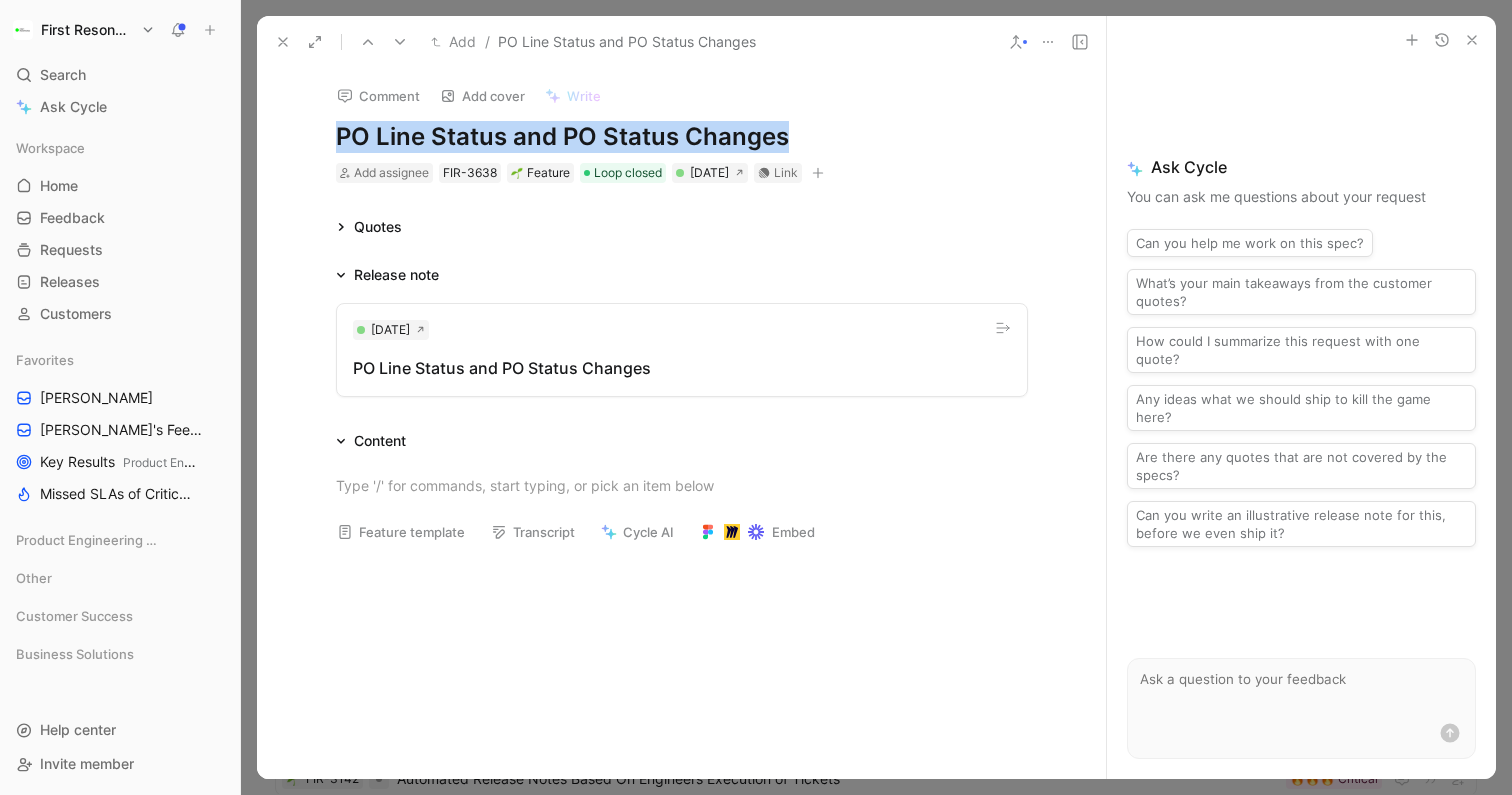 click on "Quotes" at bounding box center (378, 227) 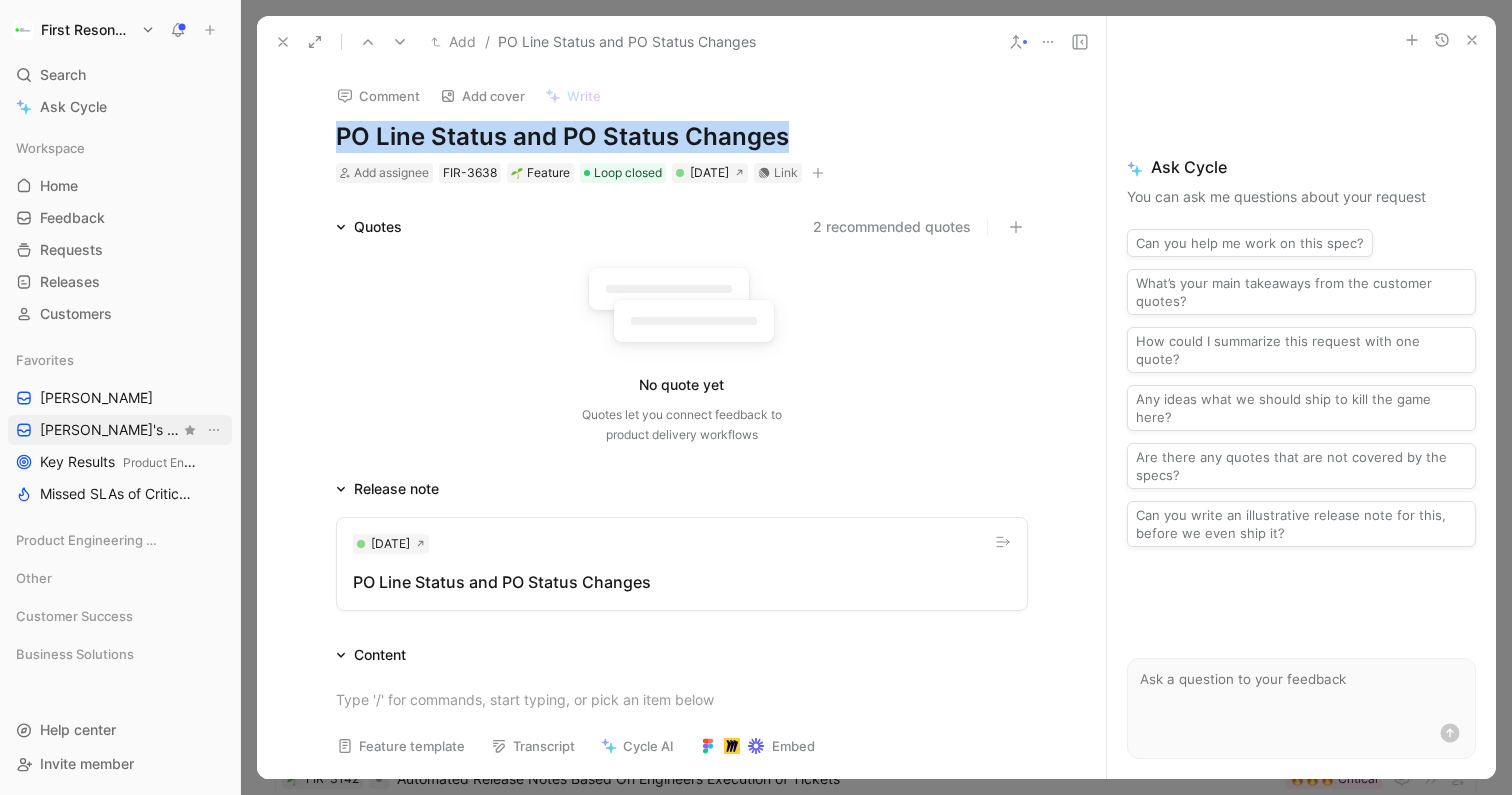 click on "[PERSON_NAME]'s Feedback View Product Engineering Roadmap" at bounding box center [110, 430] 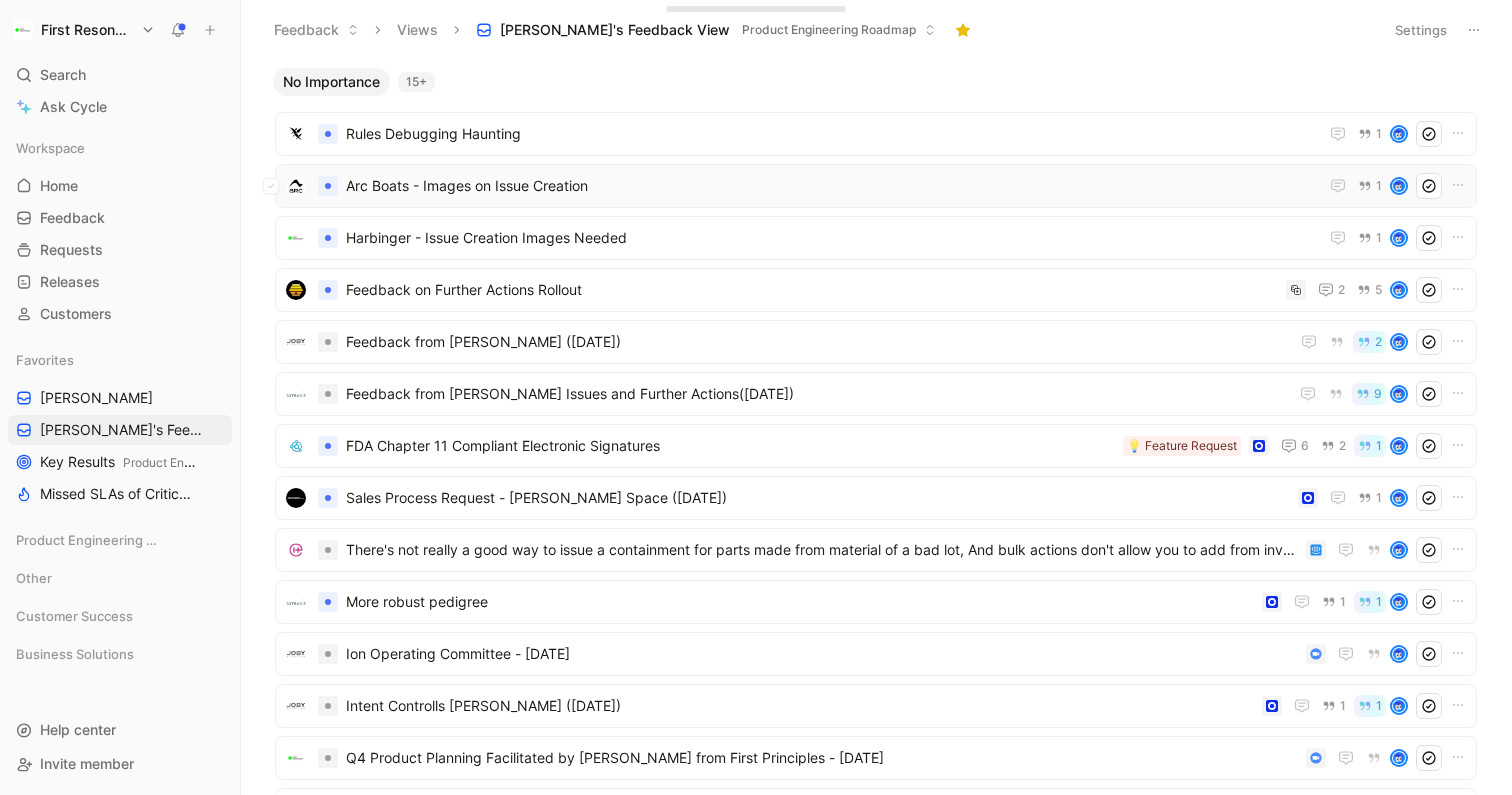 click on "Arc Boats - Images on Issue Creation" at bounding box center [832, 186] 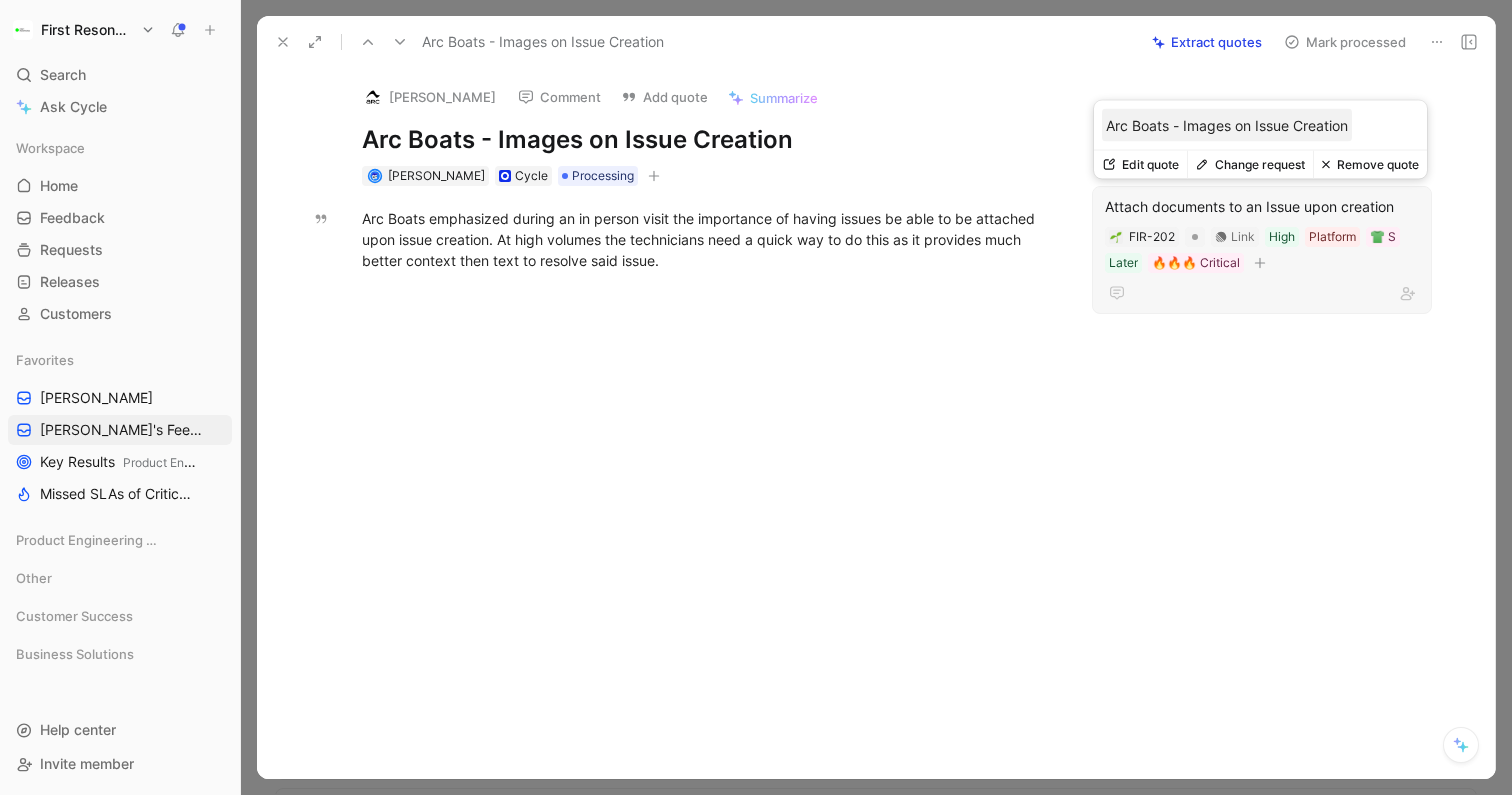 click on "FIR-202 Link High Platform 👕 S Later 🔥🔥🔥 Critical" at bounding box center (1262, 250) 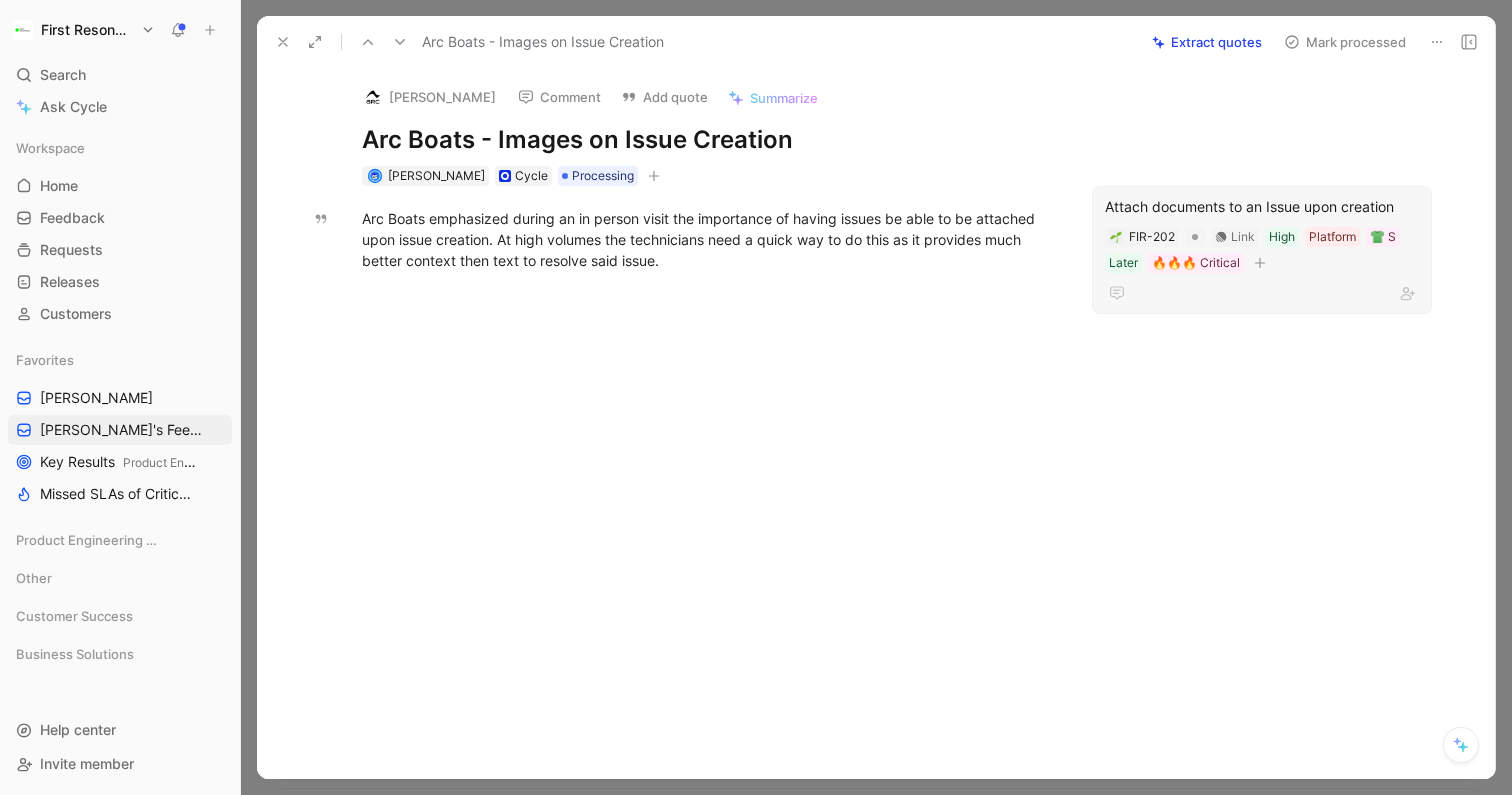 click on "Attach documents to an Issue upon creation" at bounding box center (1262, 207) 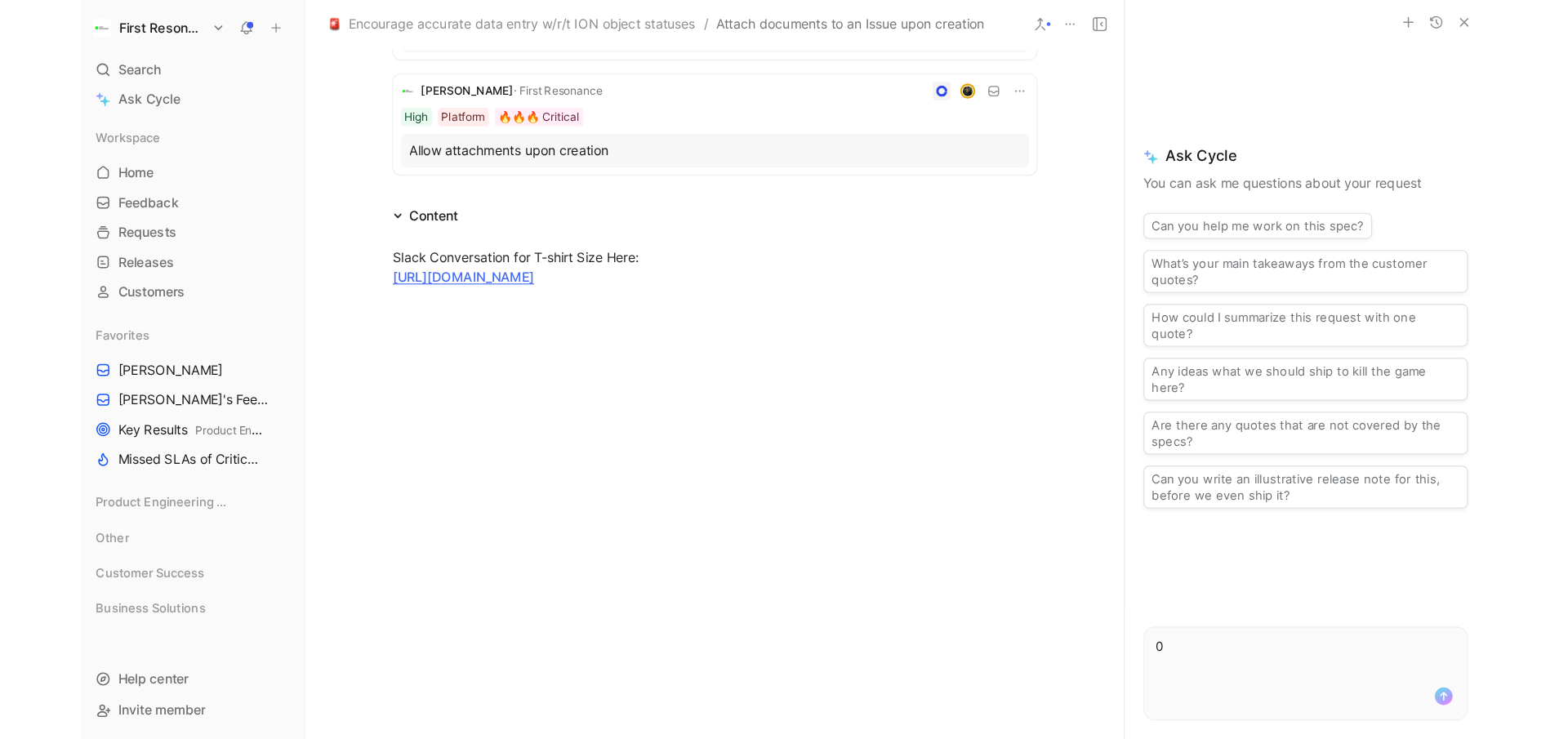 scroll, scrollTop: 0, scrollLeft: 0, axis: both 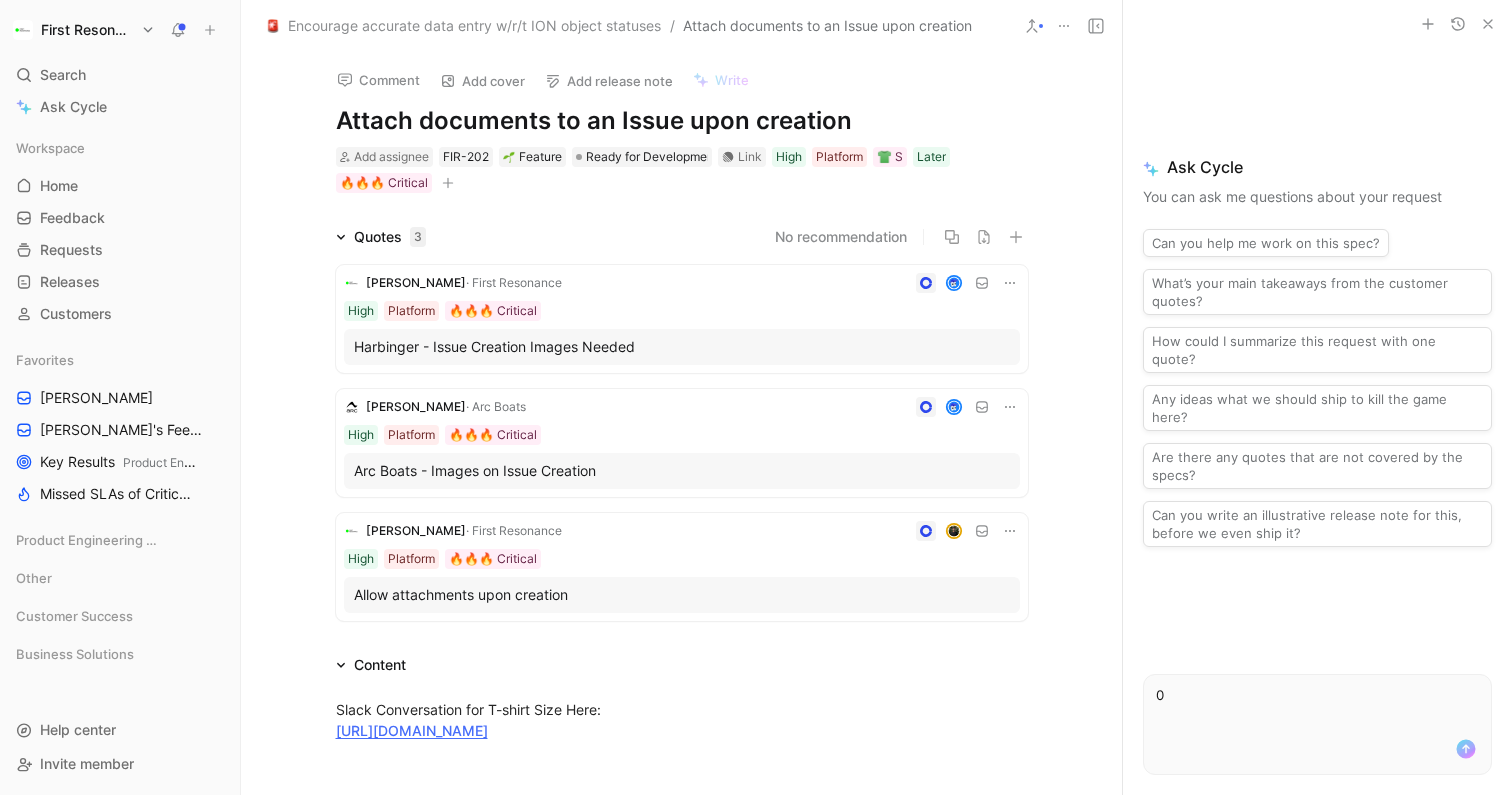 type on "0" 